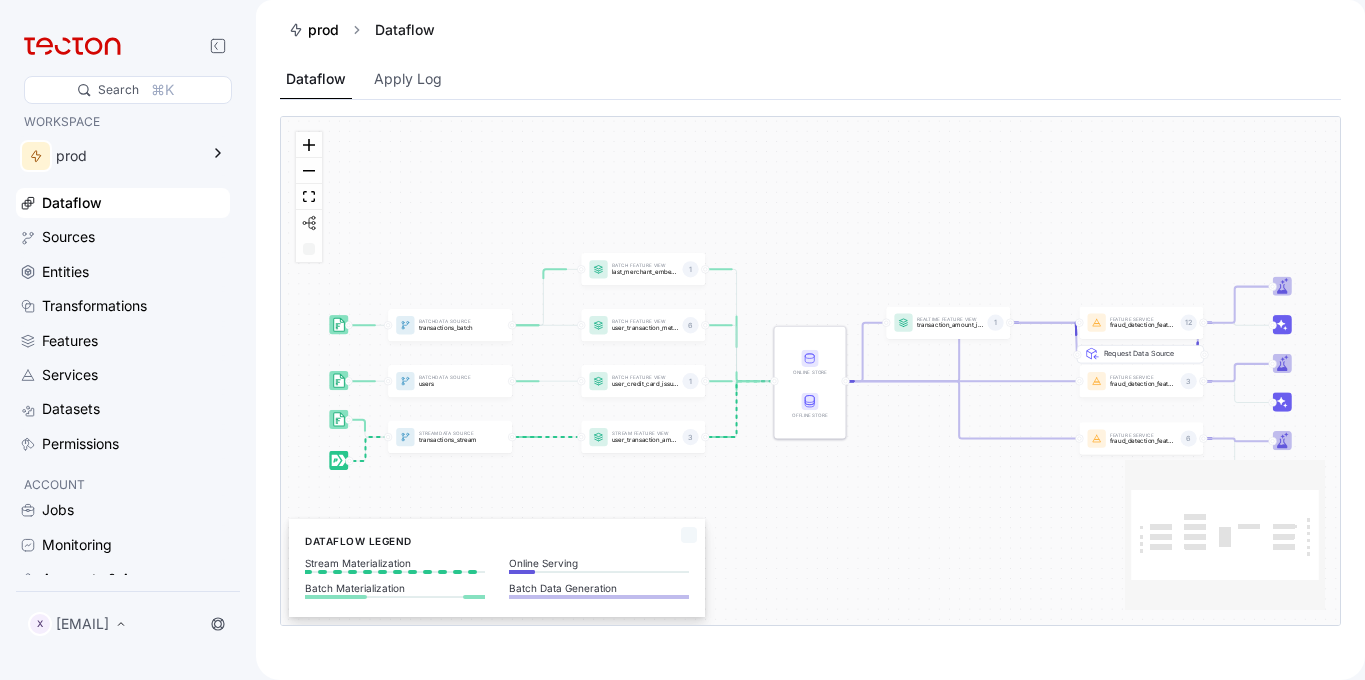 scroll, scrollTop: 0, scrollLeft: 0, axis: both 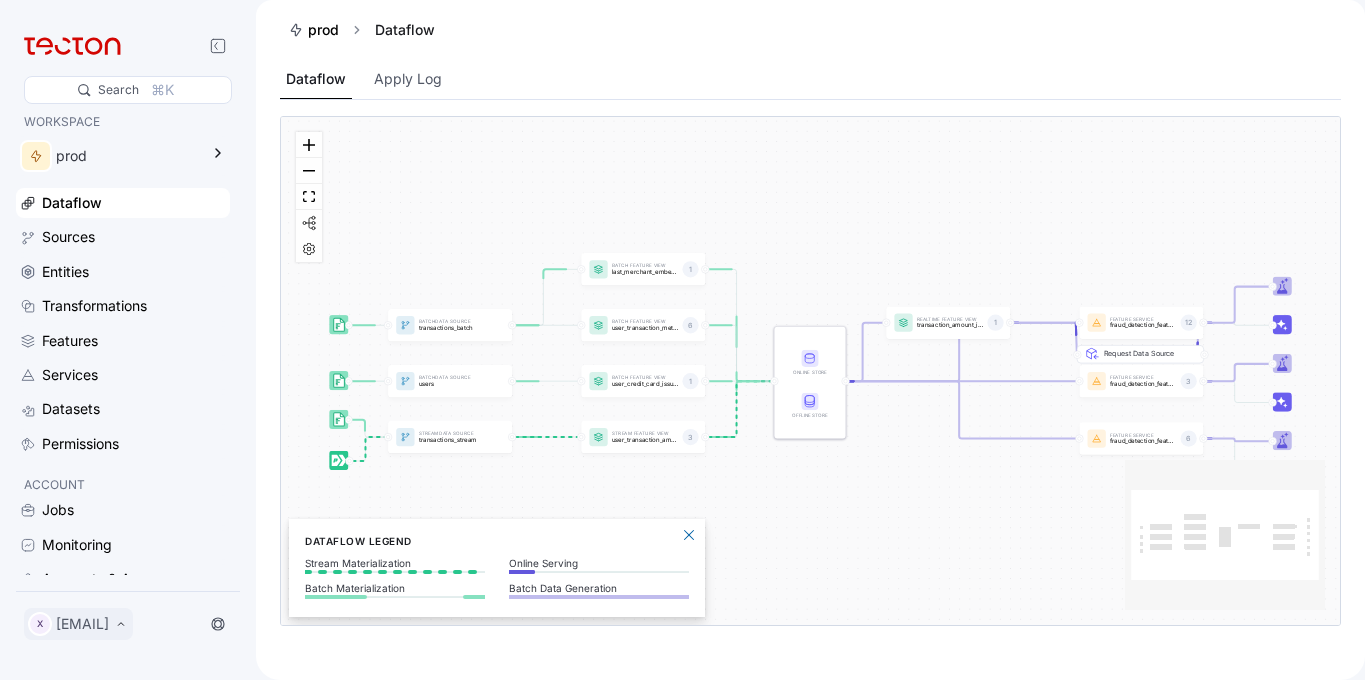 click on "X [EMAIL]" at bounding box center [78, 624] 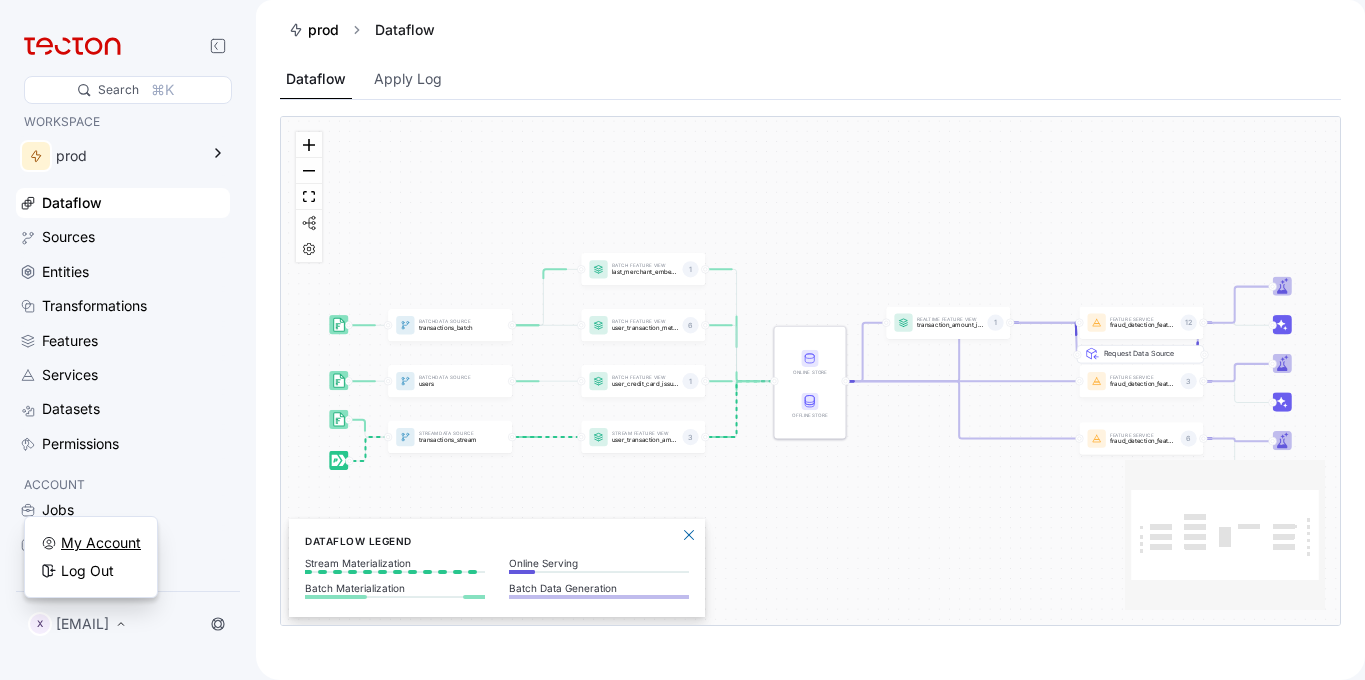 scroll, scrollTop: 0, scrollLeft: 0, axis: both 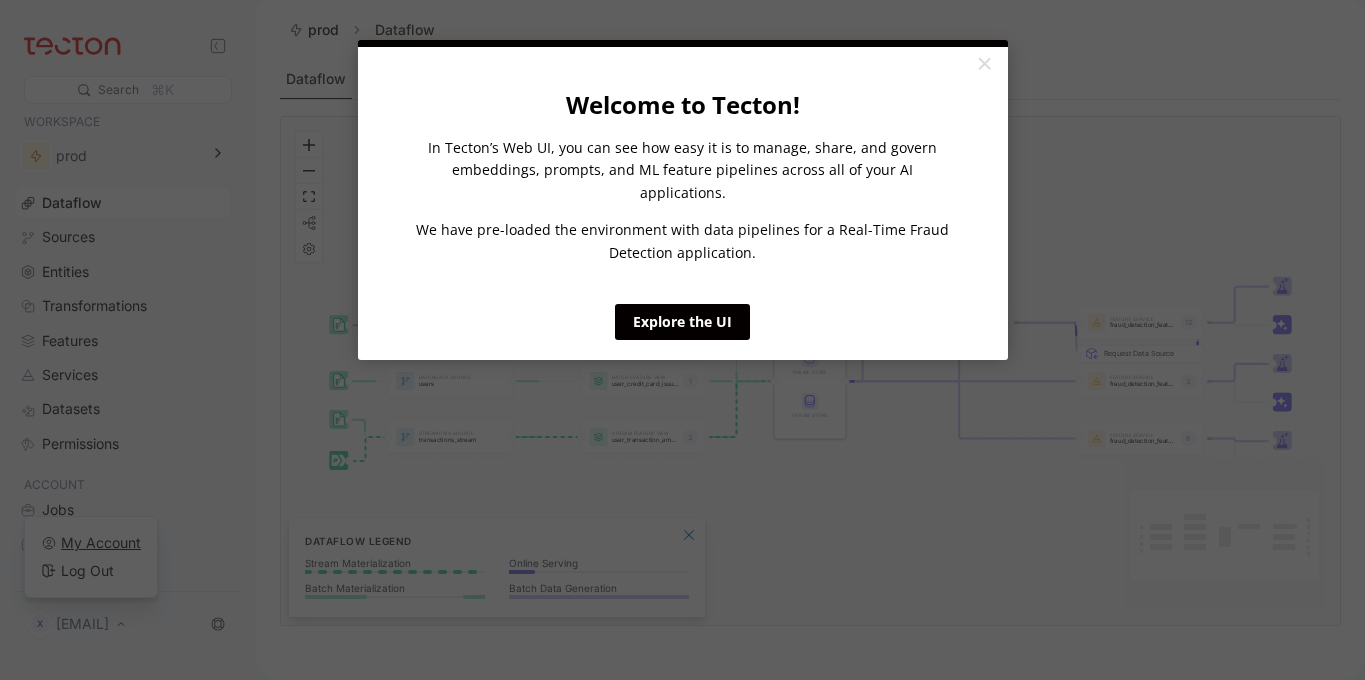 click on "×             Welcome to Tecton! In Tecton’s Web UI, you can see how easy it is to manage, share, and govern embeddings, prompts, and ML feature pipelines across all of your AI applications. We have pre-loaded the environment with data pipelines for a Real-Time Fraud Detection application.                       Explore the UI" 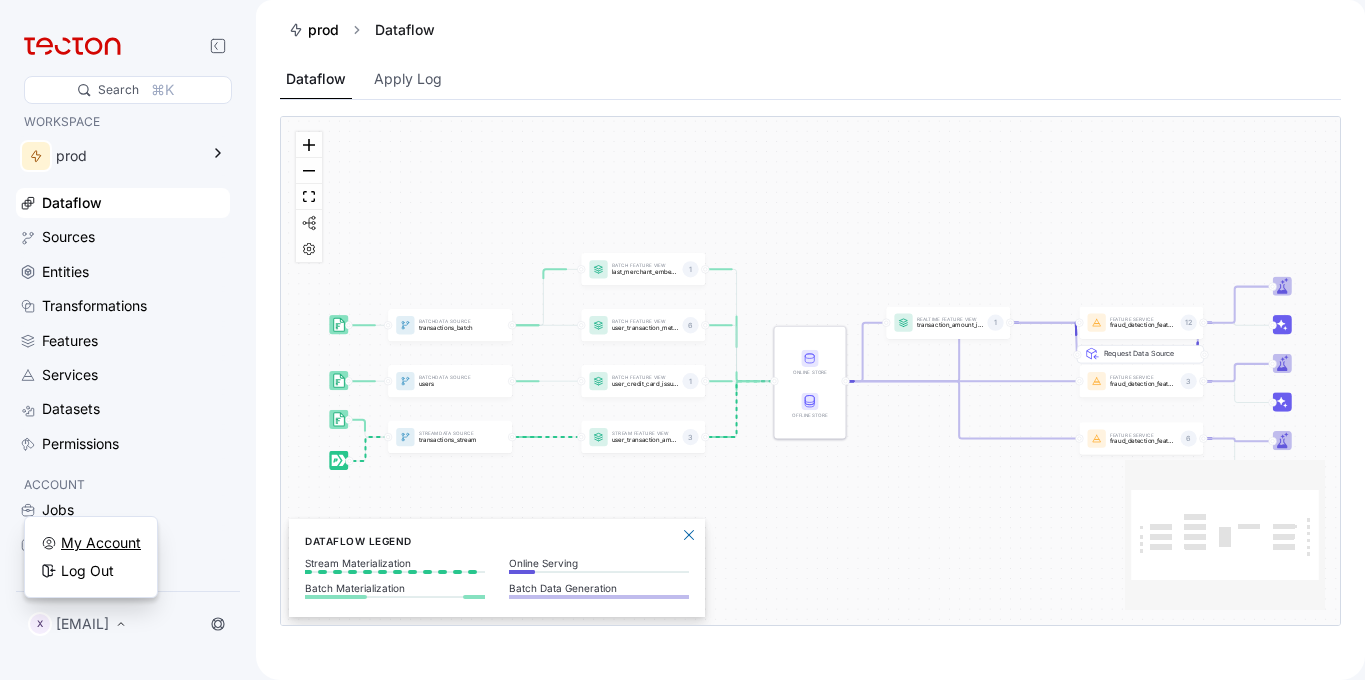 click on "My Account" at bounding box center [101, 543] 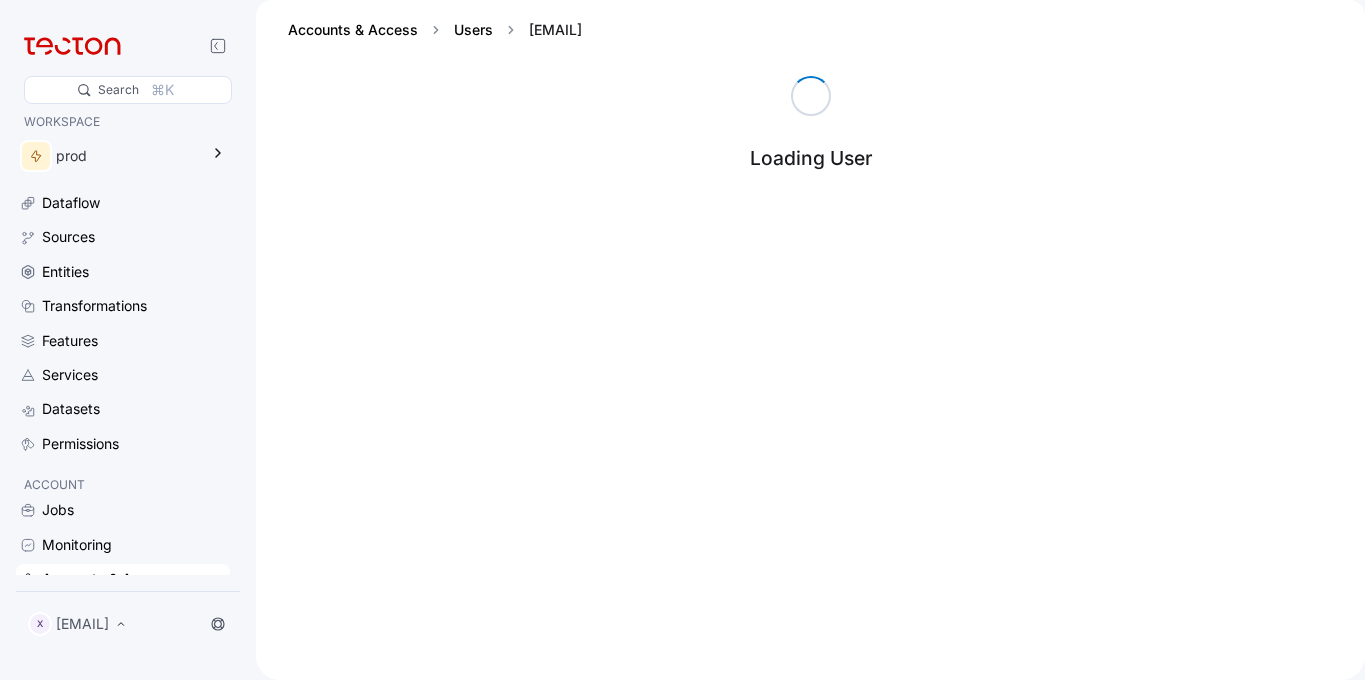 click on "Loading User" at bounding box center (810, 378) 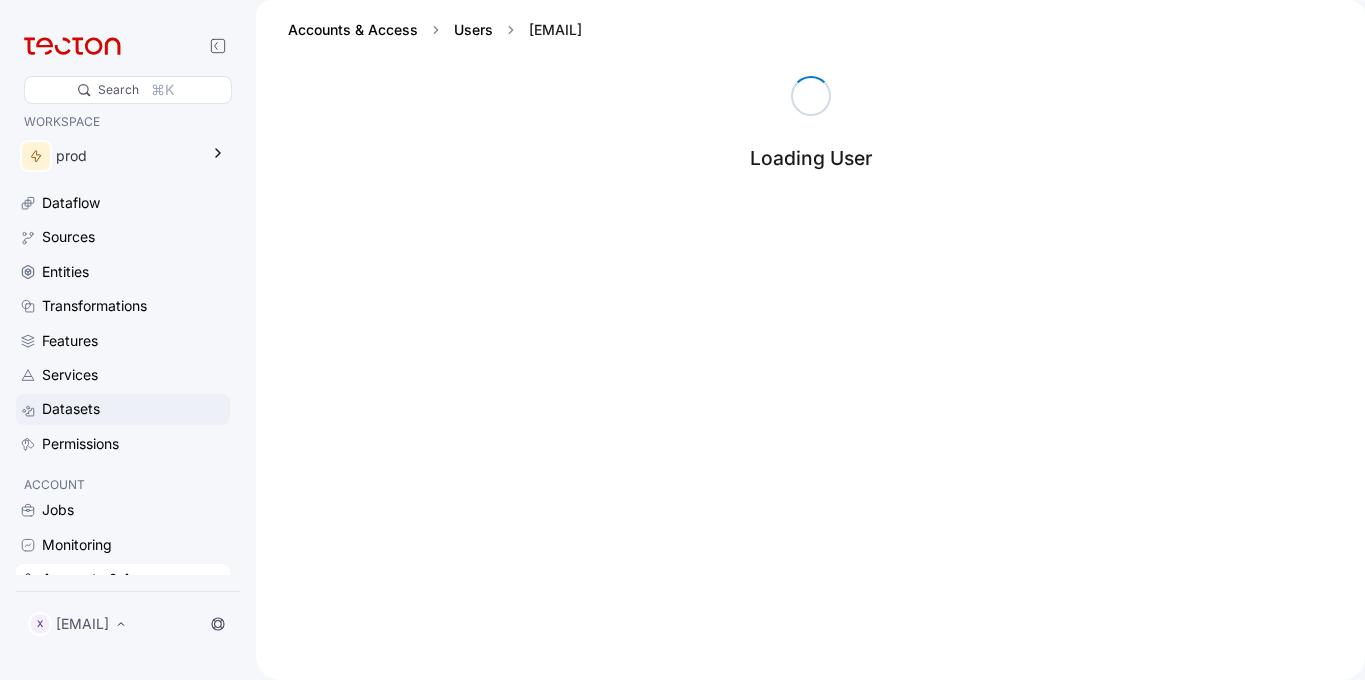 click on "Datasets" at bounding box center (123, 409) 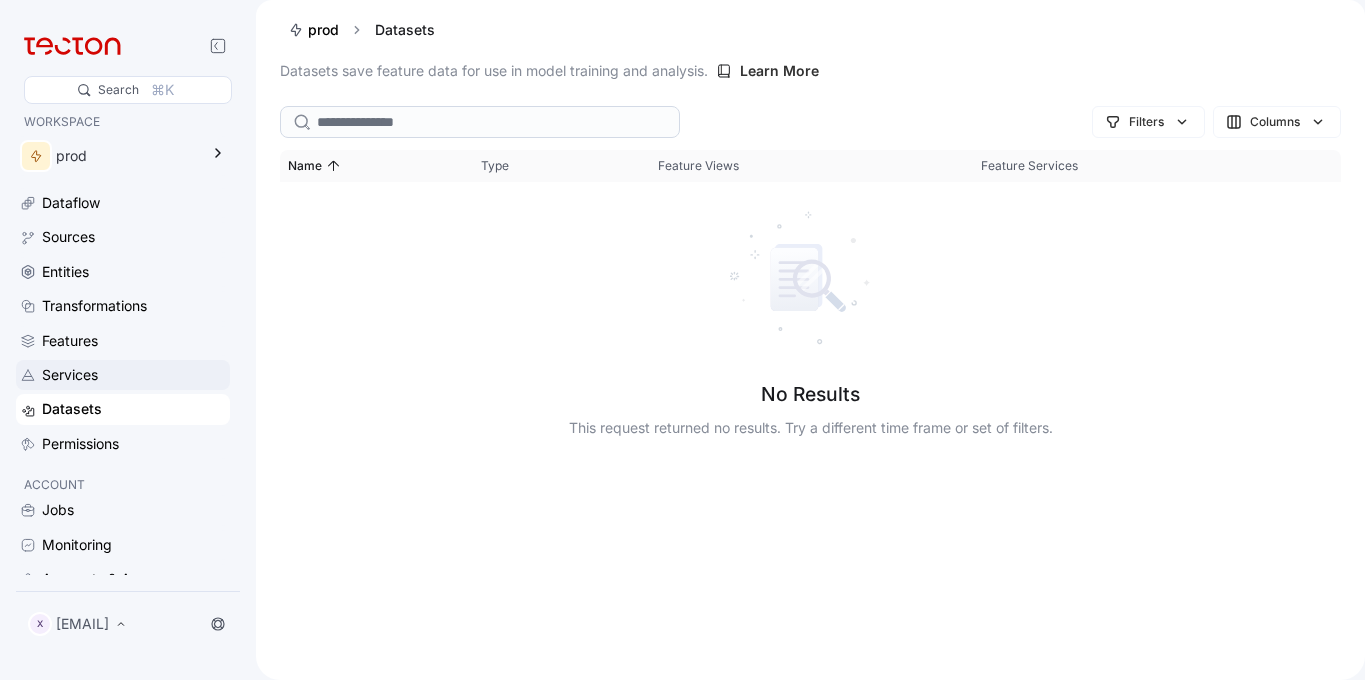 click on "Services" at bounding box center (70, 375) 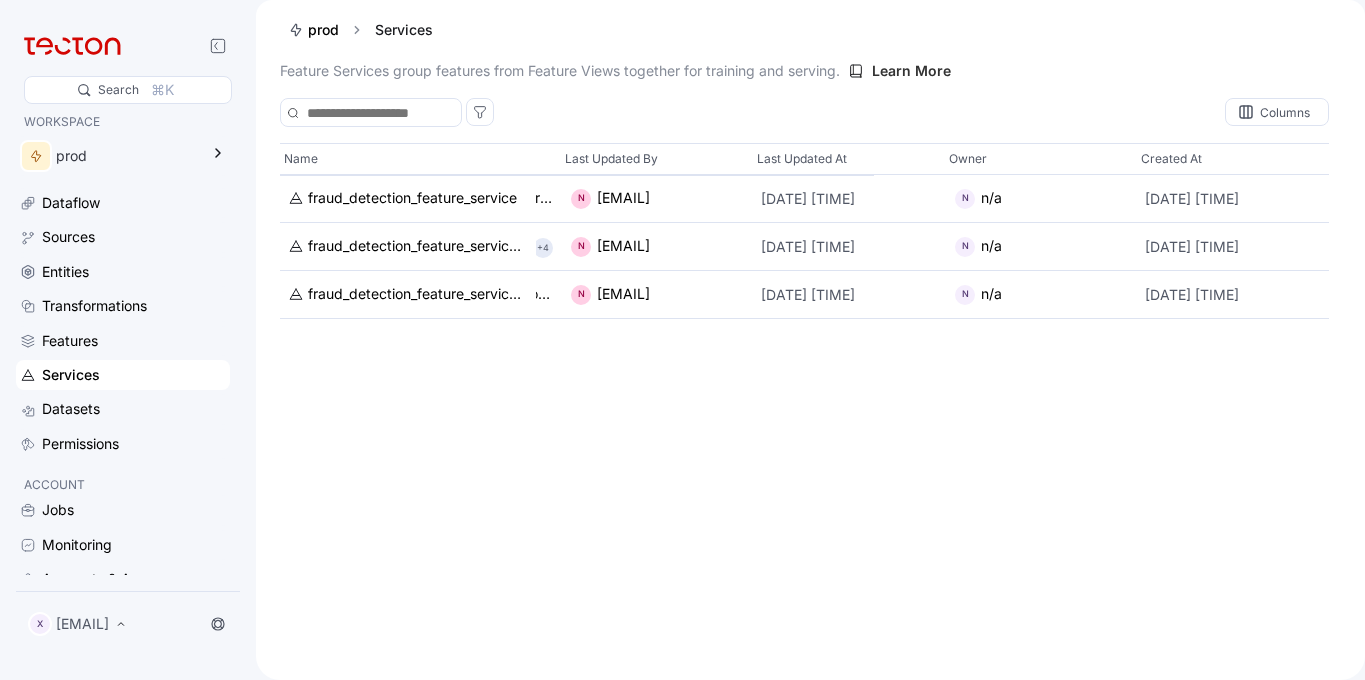 scroll, scrollTop: 0, scrollLeft: 0, axis: both 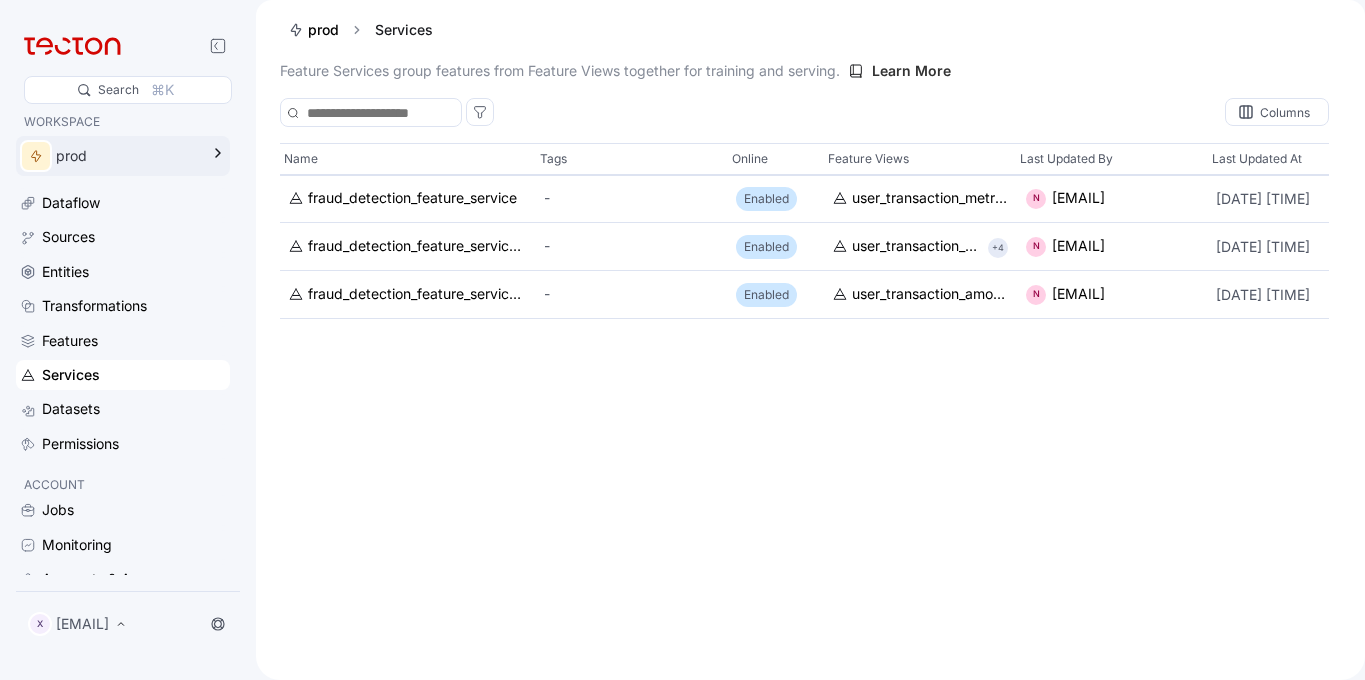 click on "prod" at bounding box center [123, 156] 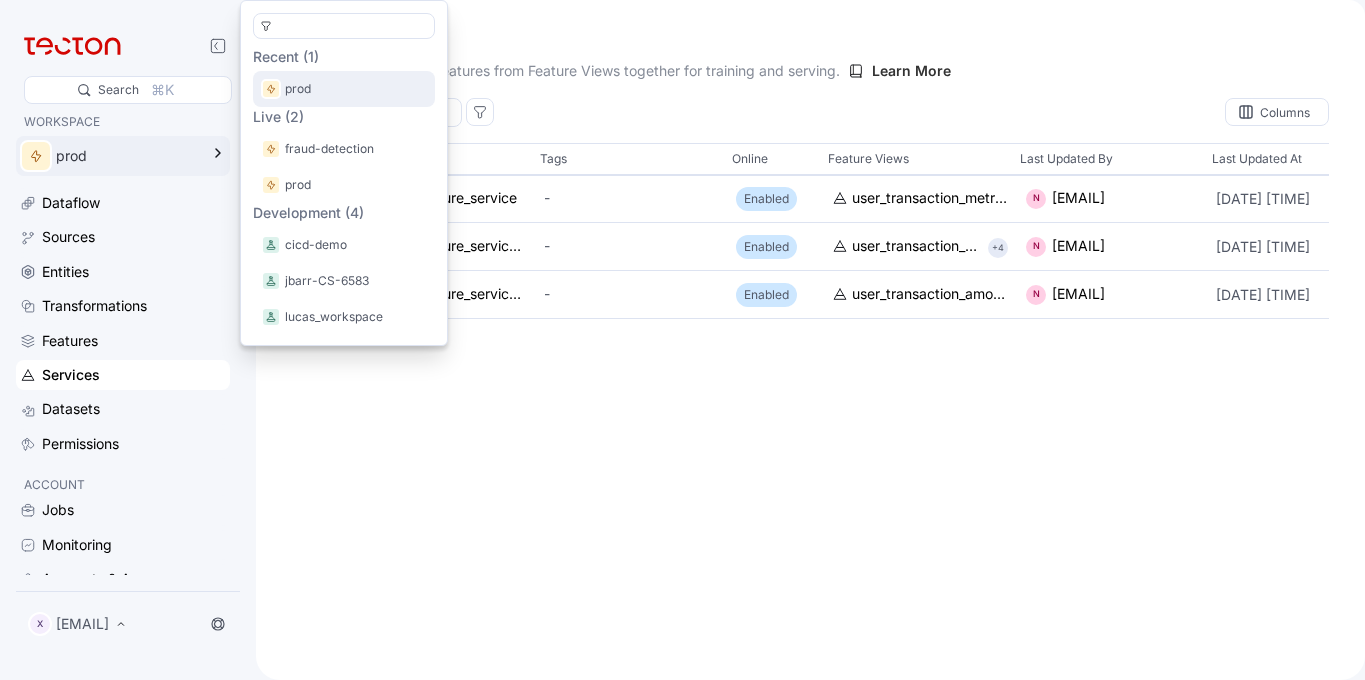 click on "prod" at bounding box center (344, 89) 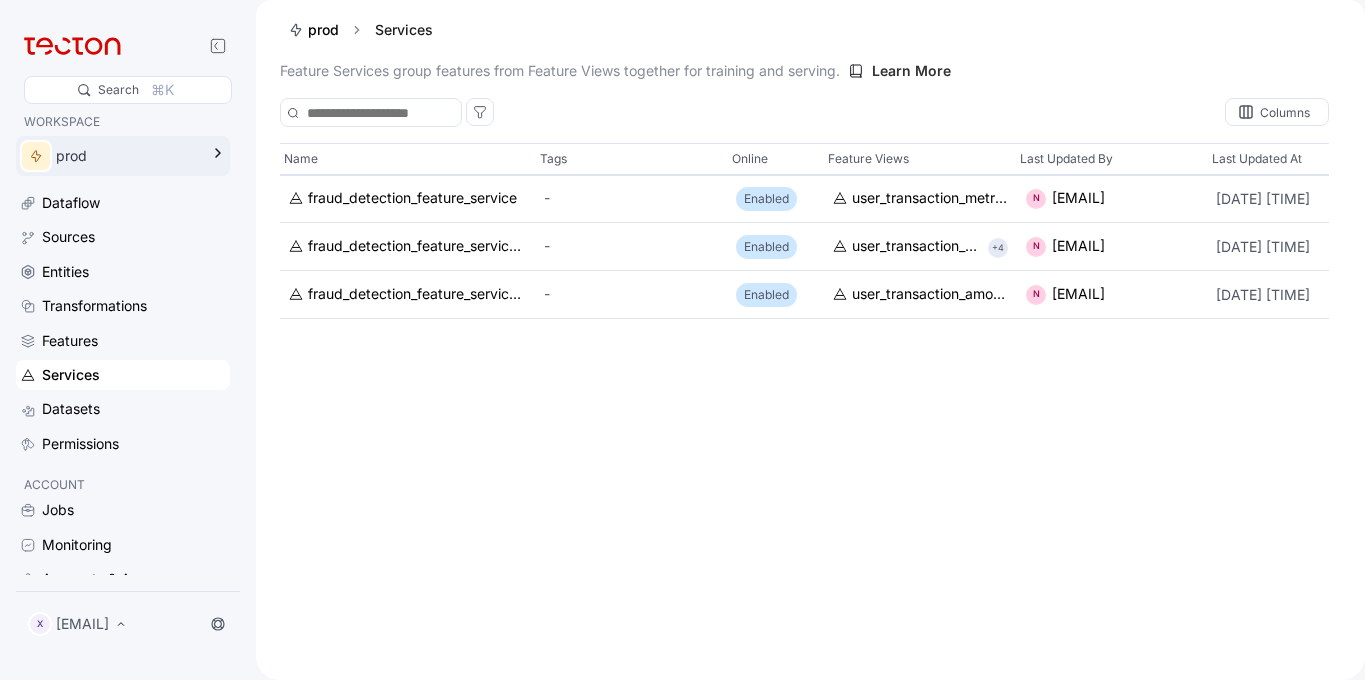 click on "prod" at bounding box center (127, 156) 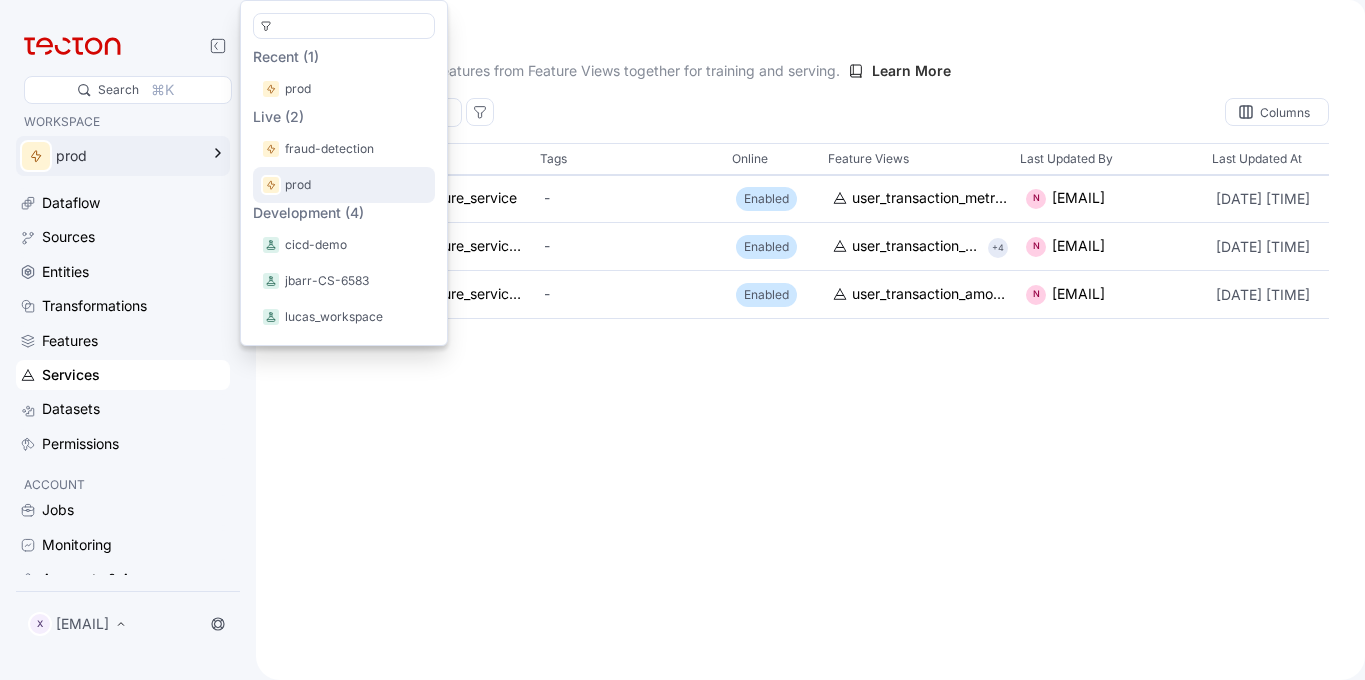 click at bounding box center (271, 185) 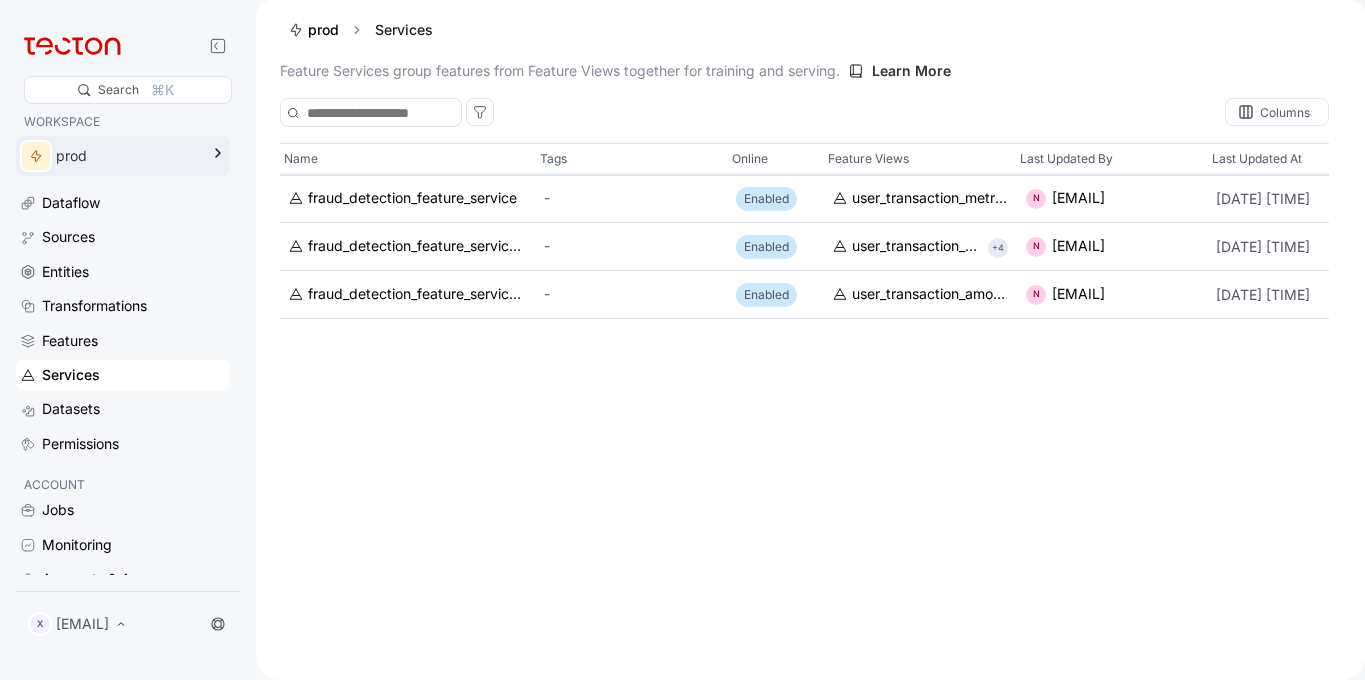 click on "prod" at bounding box center [127, 156] 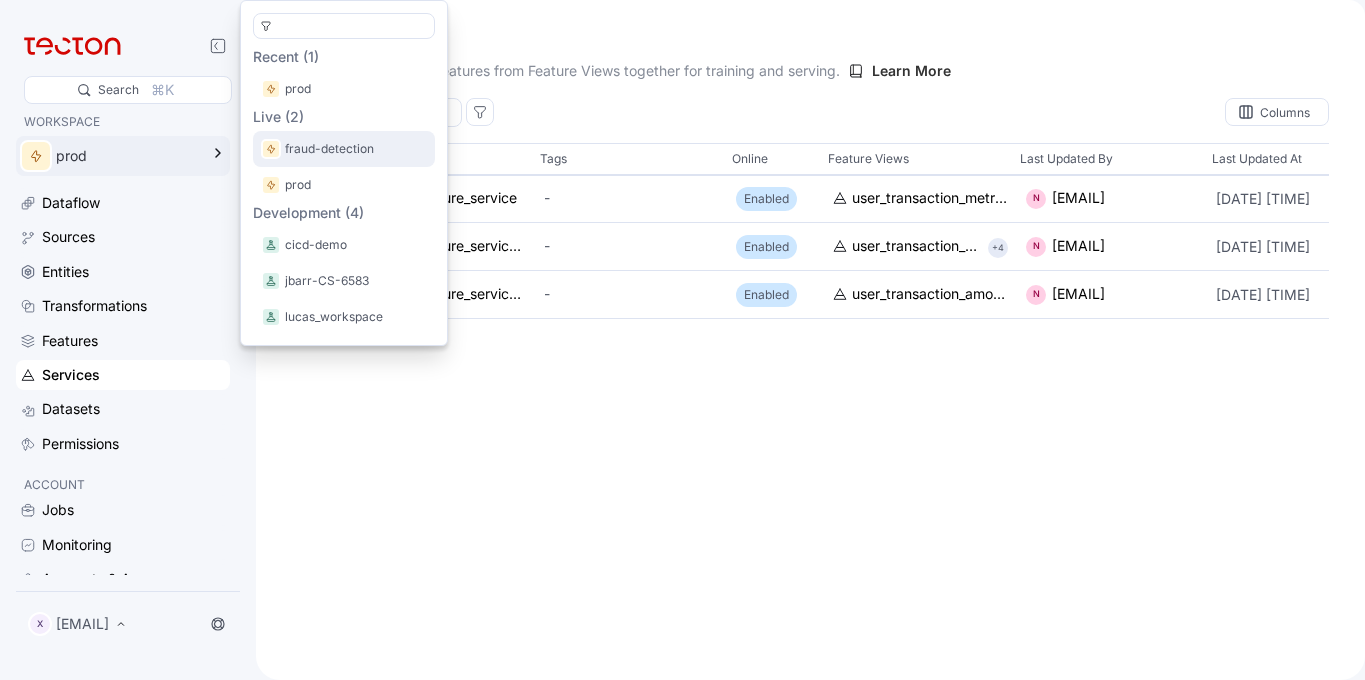 click on "fraud-detection" at bounding box center [344, 149] 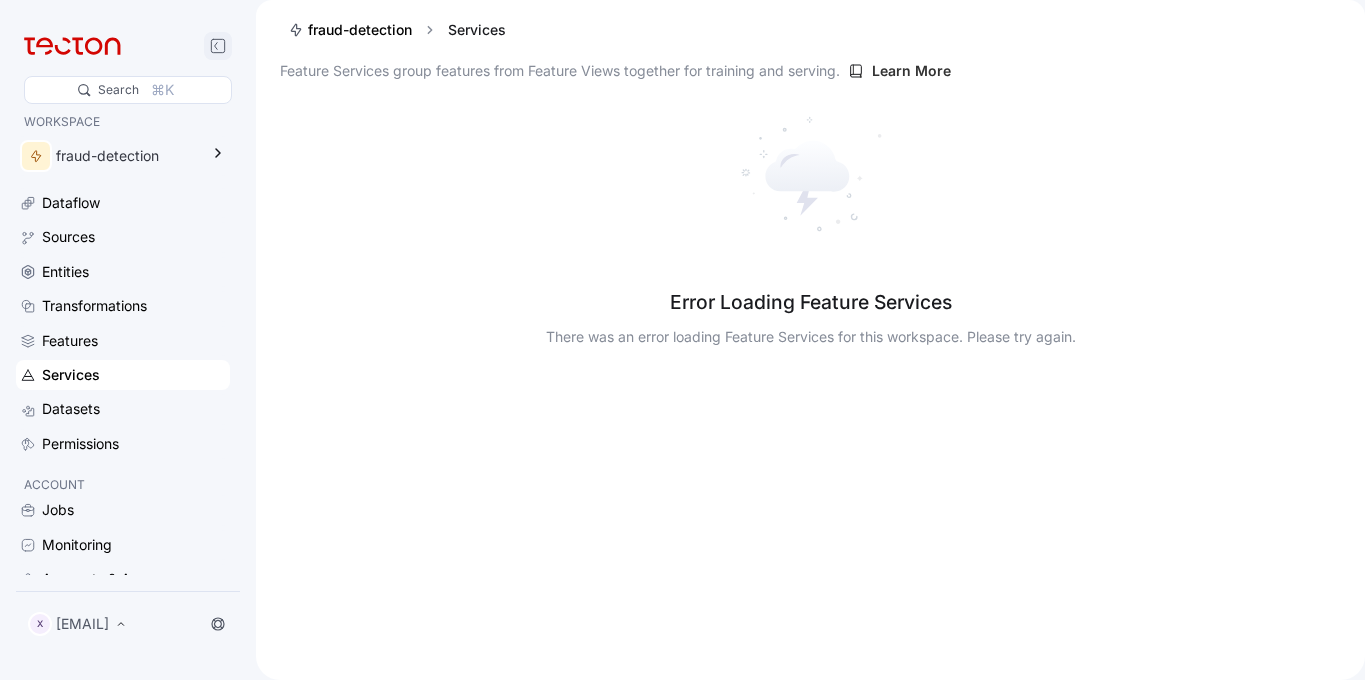 click 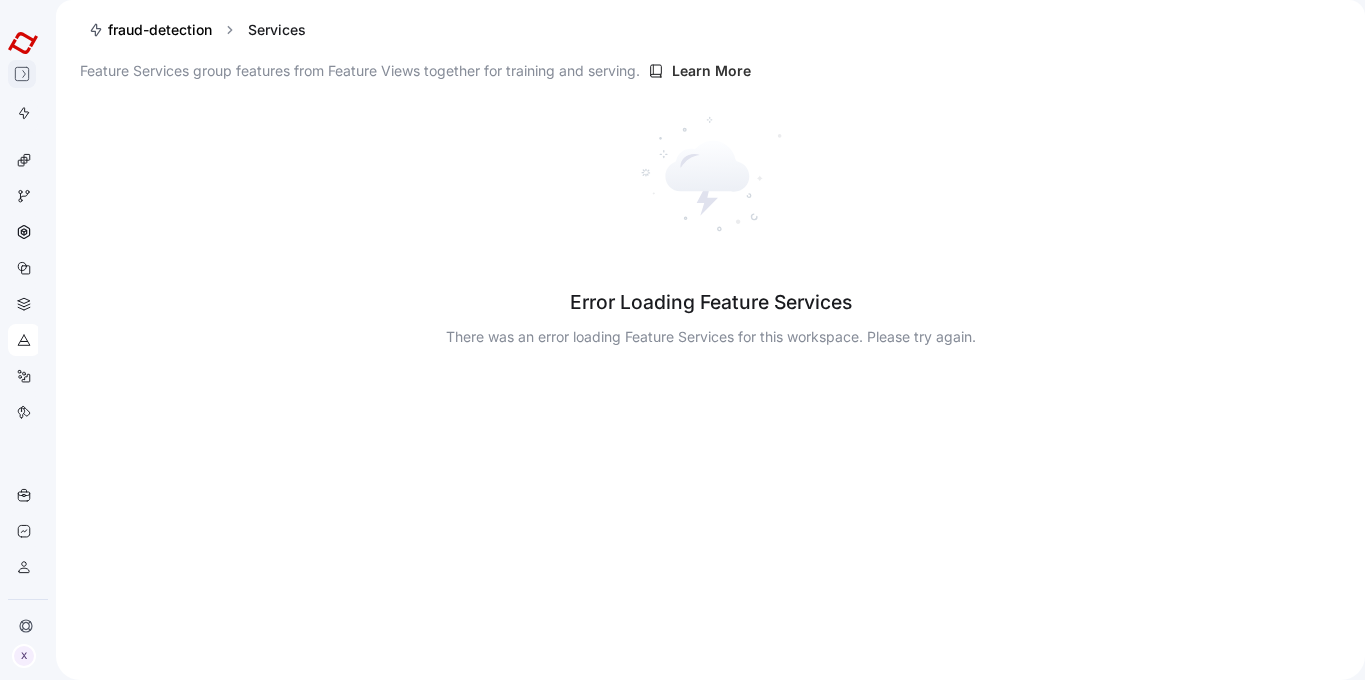 click 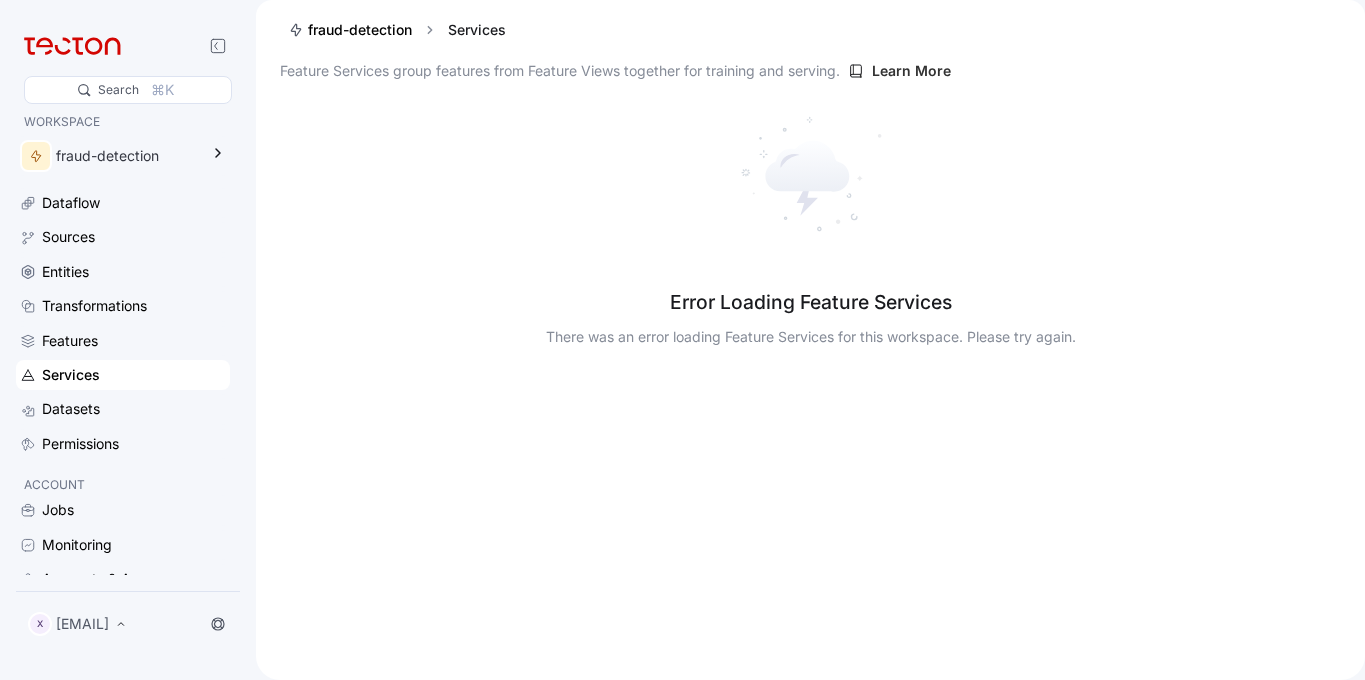 drag, startPoint x: 825, startPoint y: 187, endPoint x: 624, endPoint y: 247, distance: 209.76416 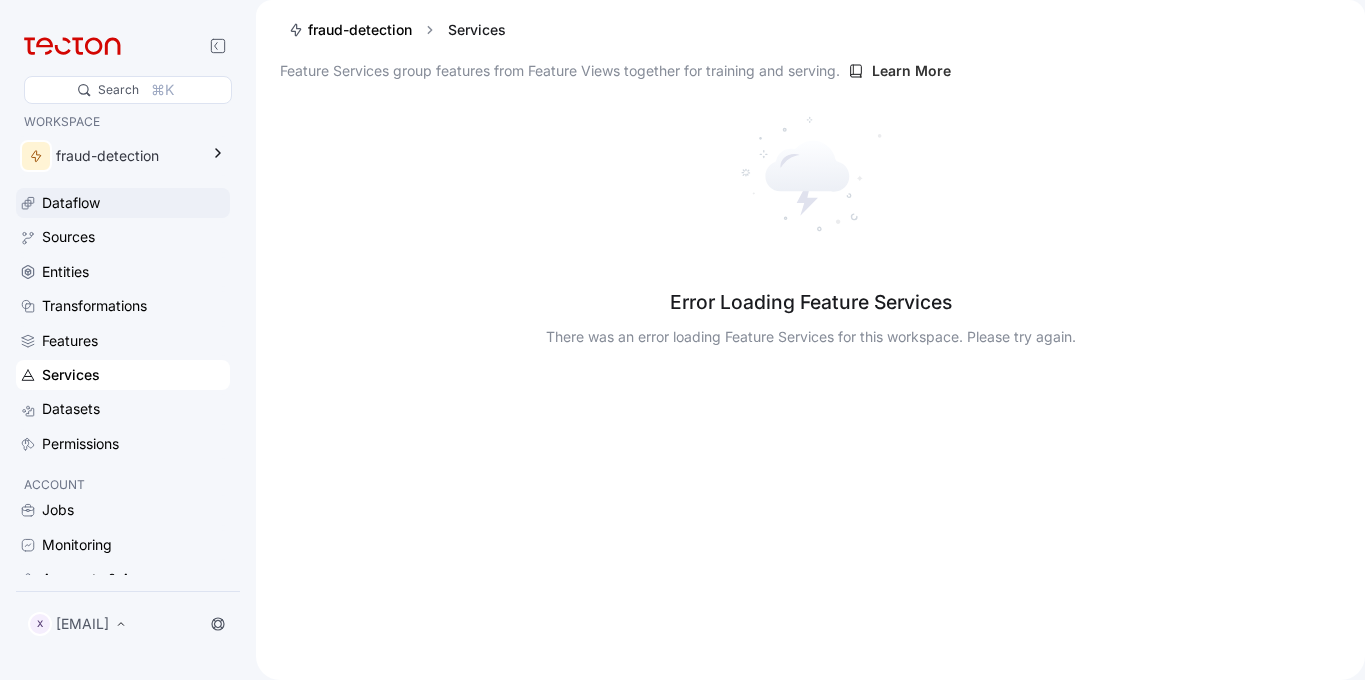 click on "Dataflow" at bounding box center [71, 203] 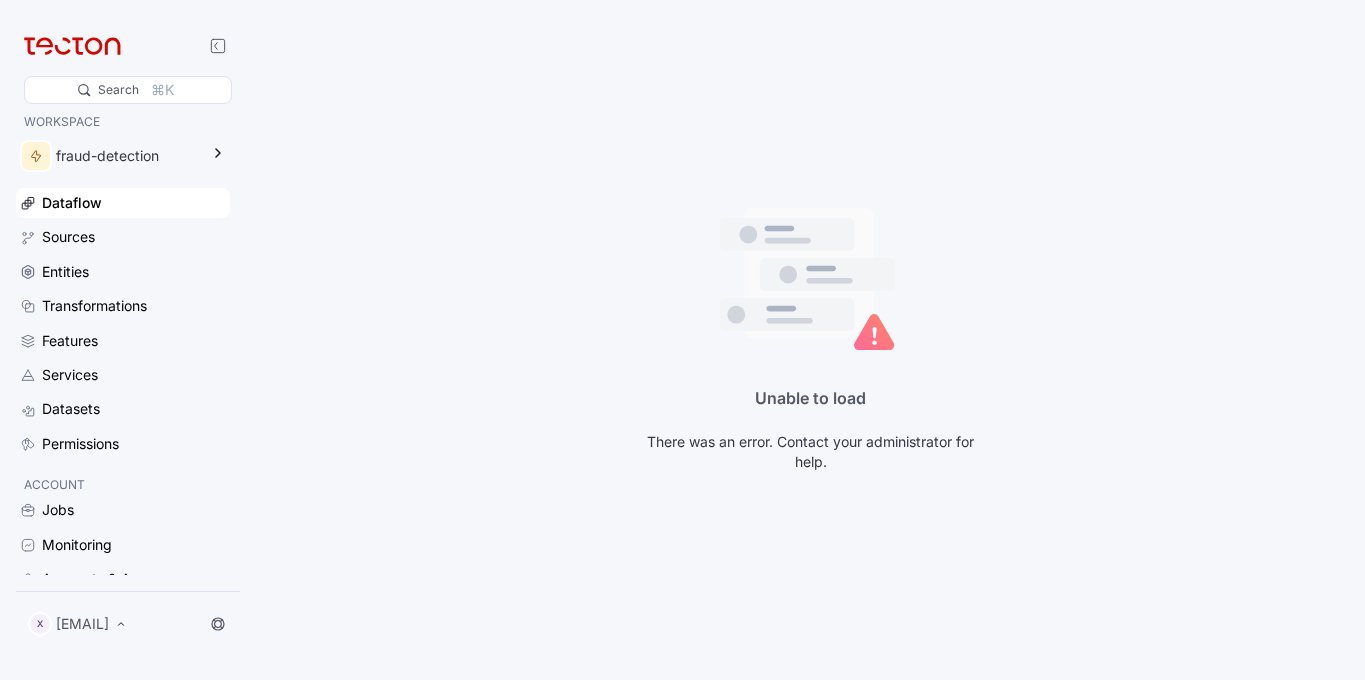 click on "There was an error. Contact your administrator for help." at bounding box center (811, 452) 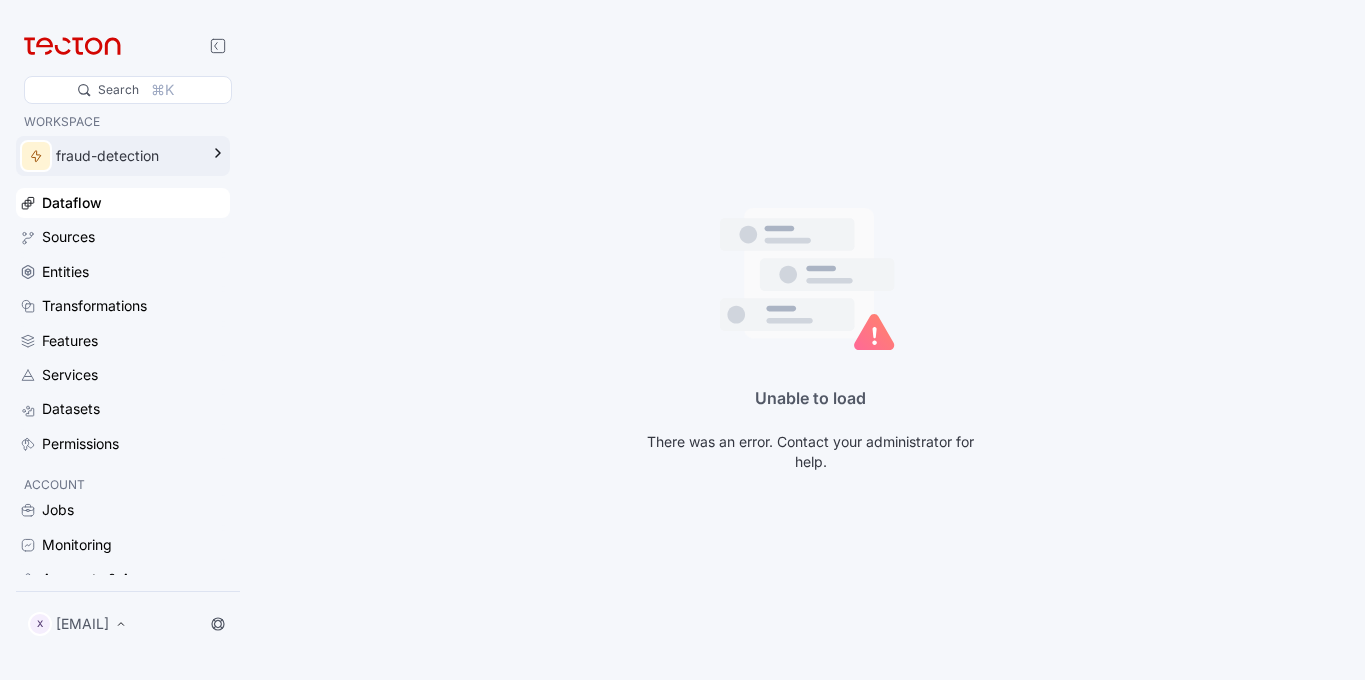 click on "fraud-detection" at bounding box center [127, 156] 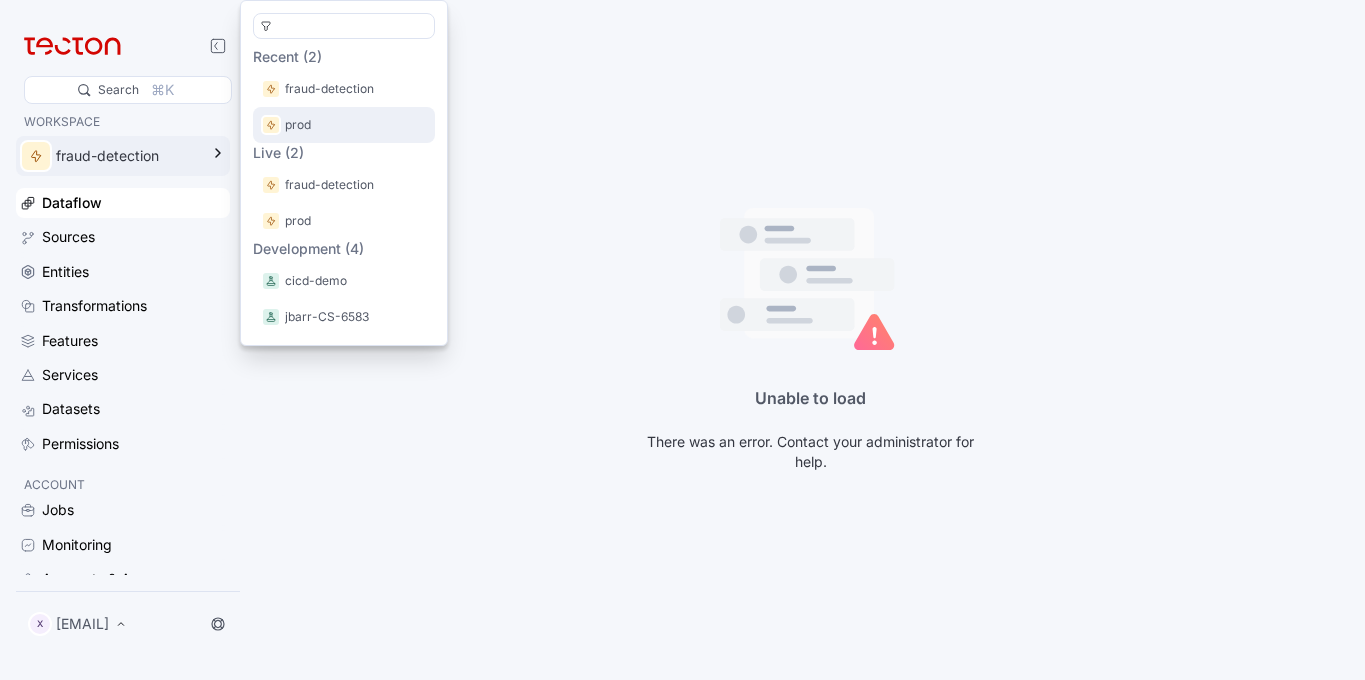 click on "prod" at bounding box center (344, 125) 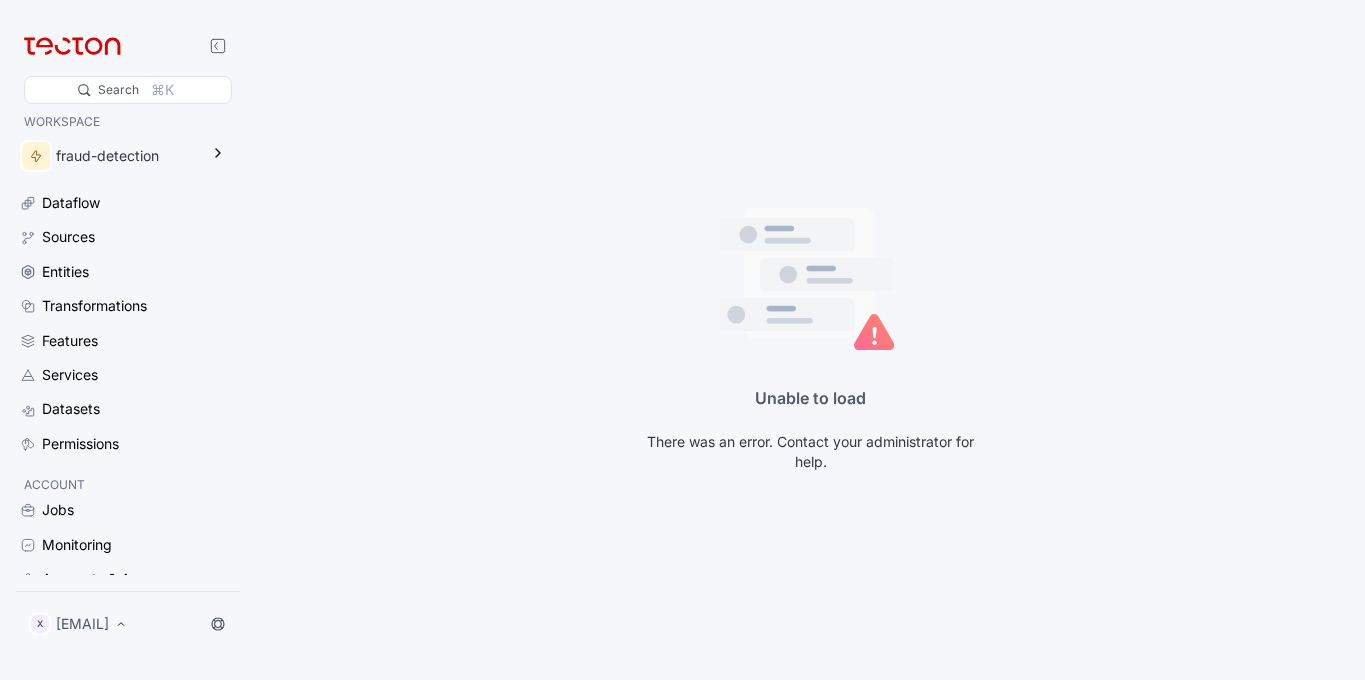 scroll, scrollTop: 0, scrollLeft: 0, axis: both 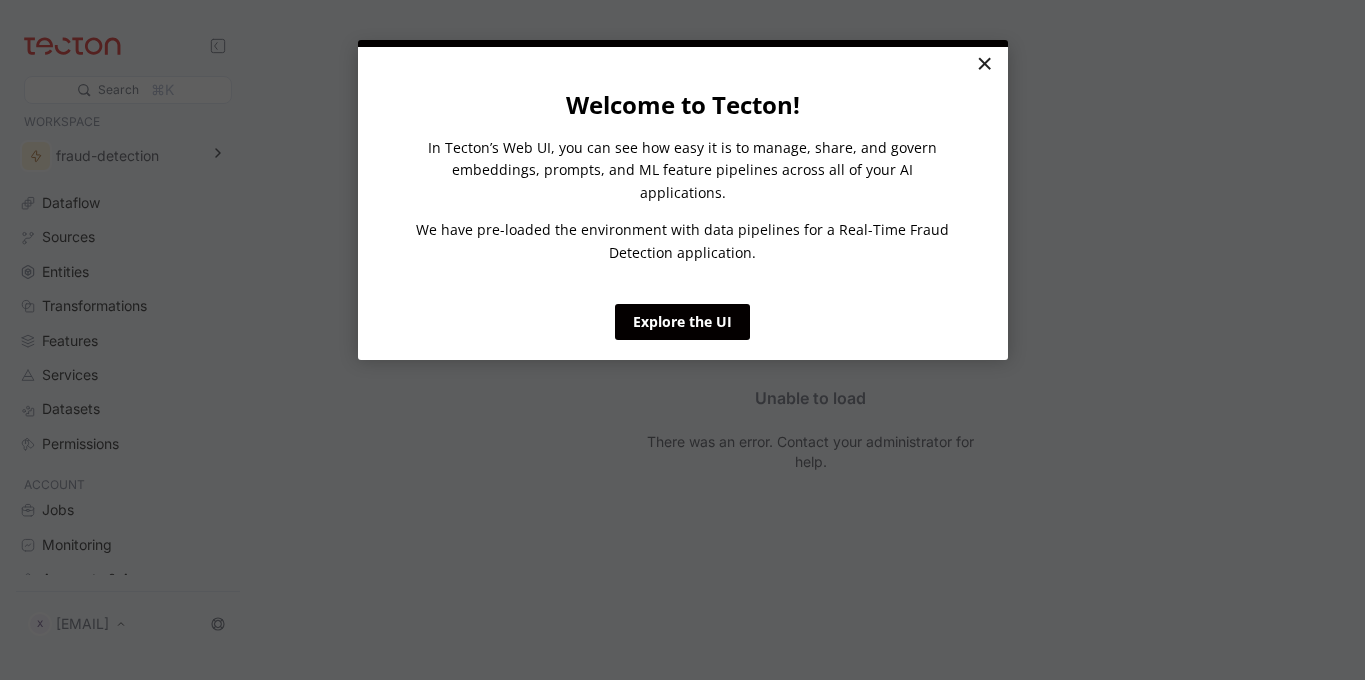 click on "×" at bounding box center [984, 65] 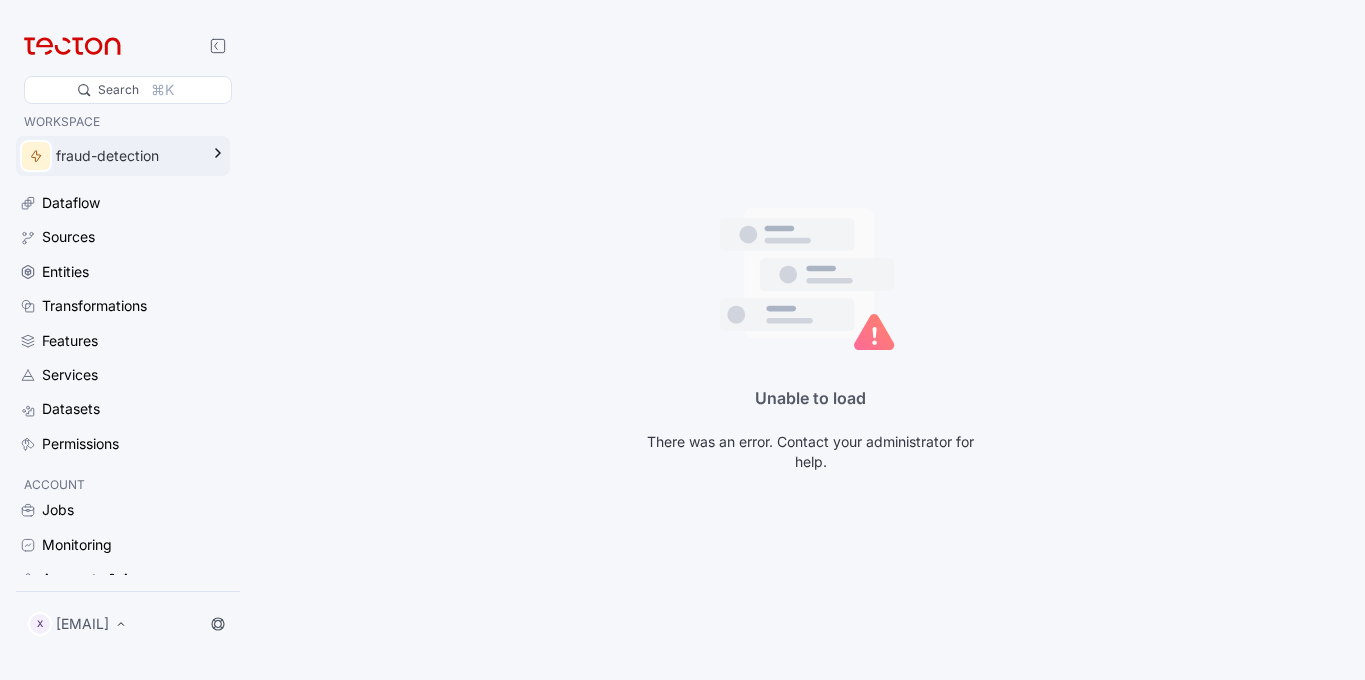 click on "fraud-detection" at bounding box center [109, 156] 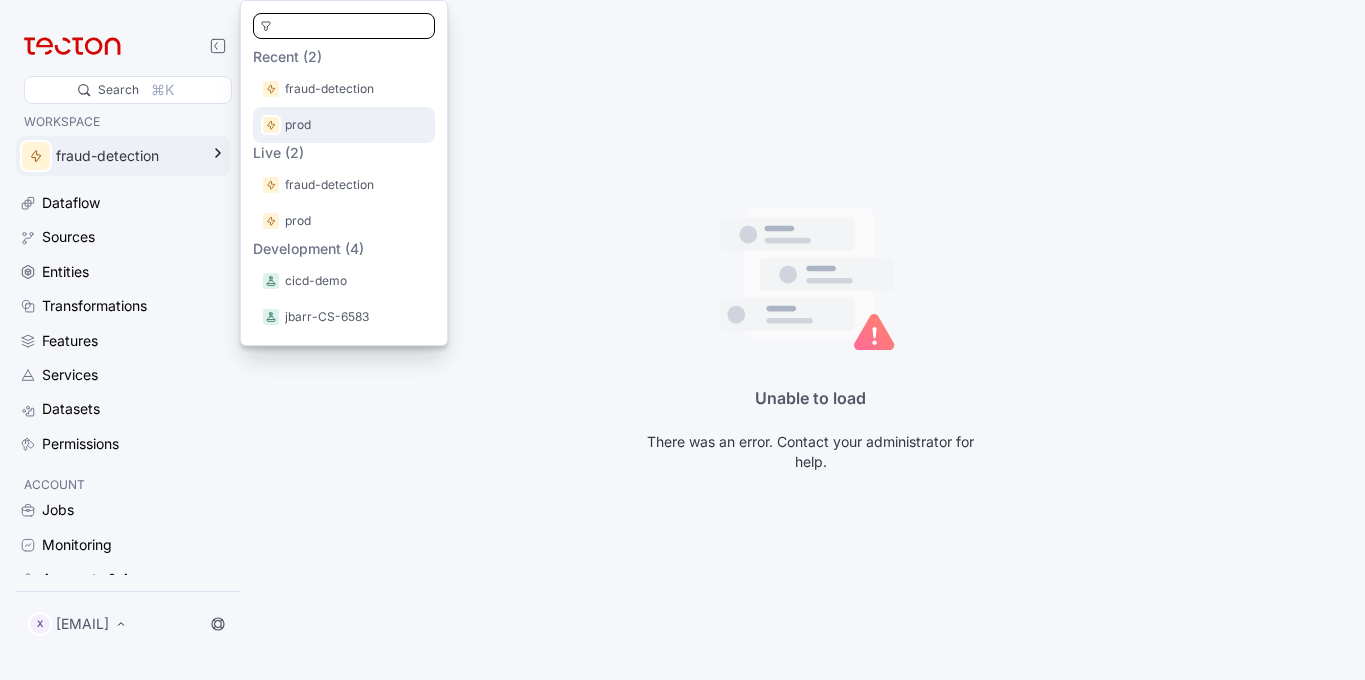click on "prod" at bounding box center (298, 125) 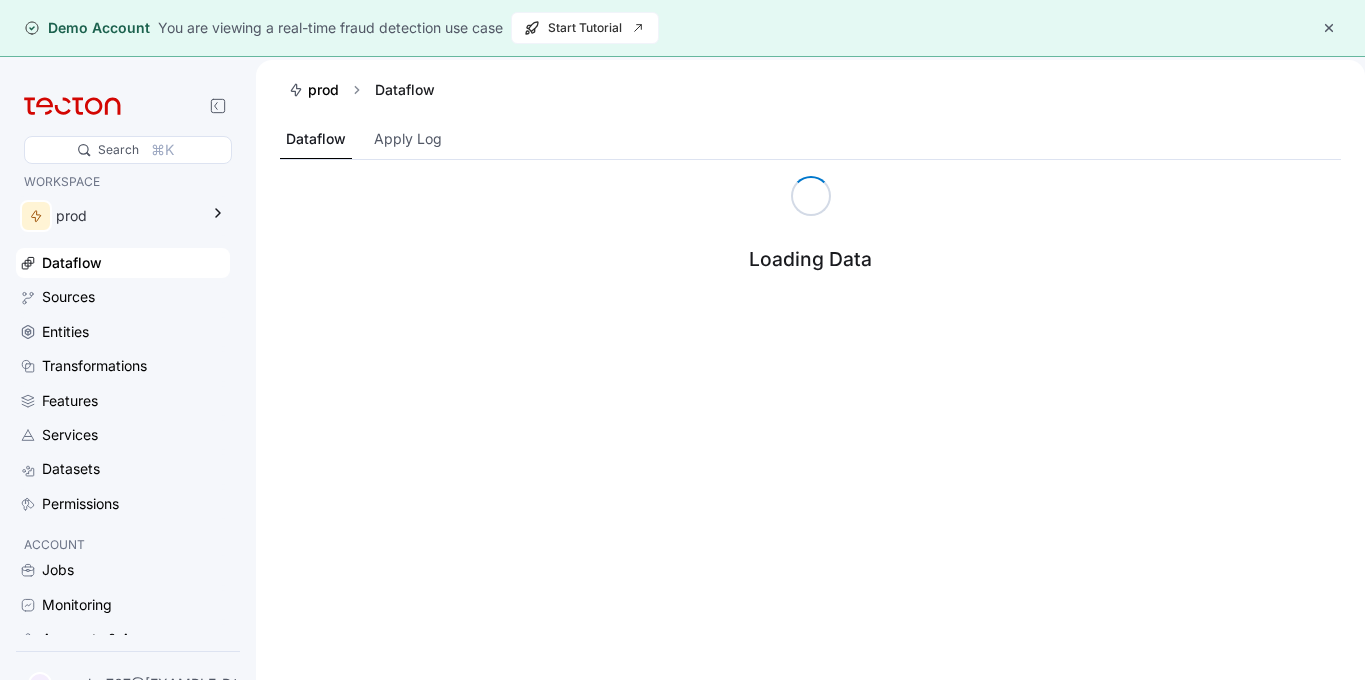 scroll, scrollTop: 0, scrollLeft: 0, axis: both 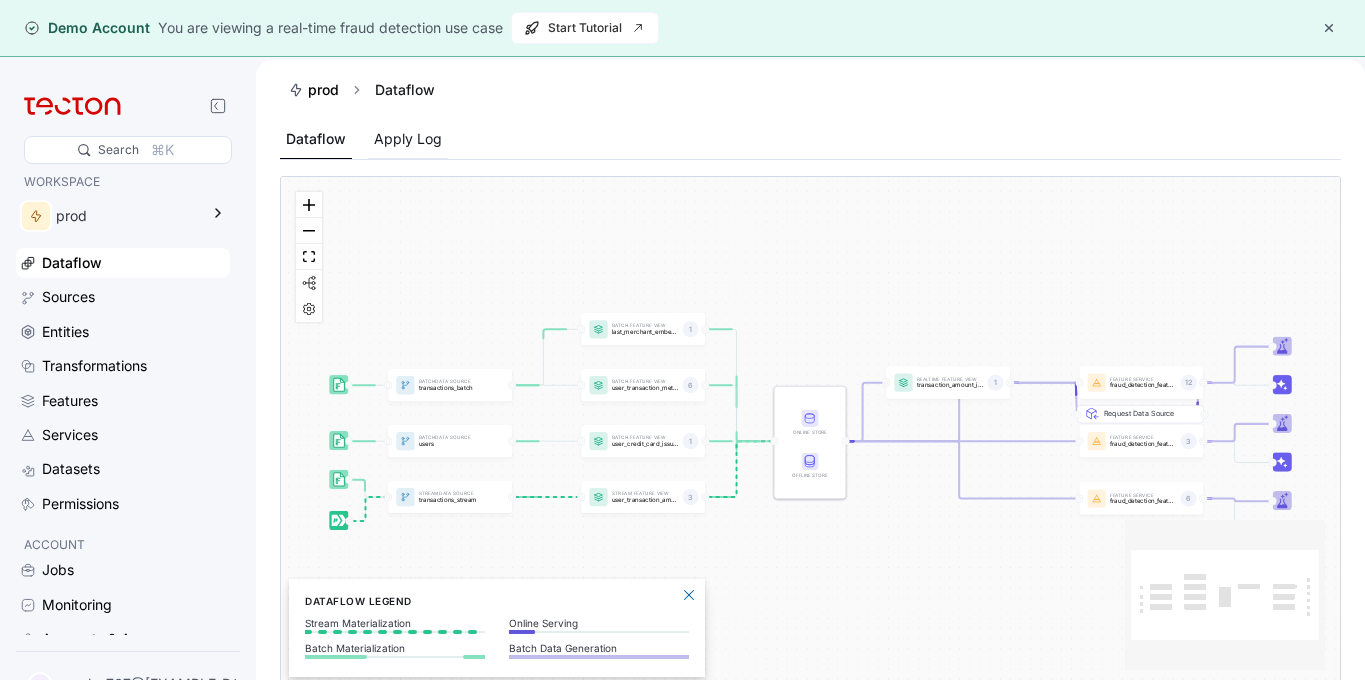click on "Apply Log" at bounding box center (408, 139) 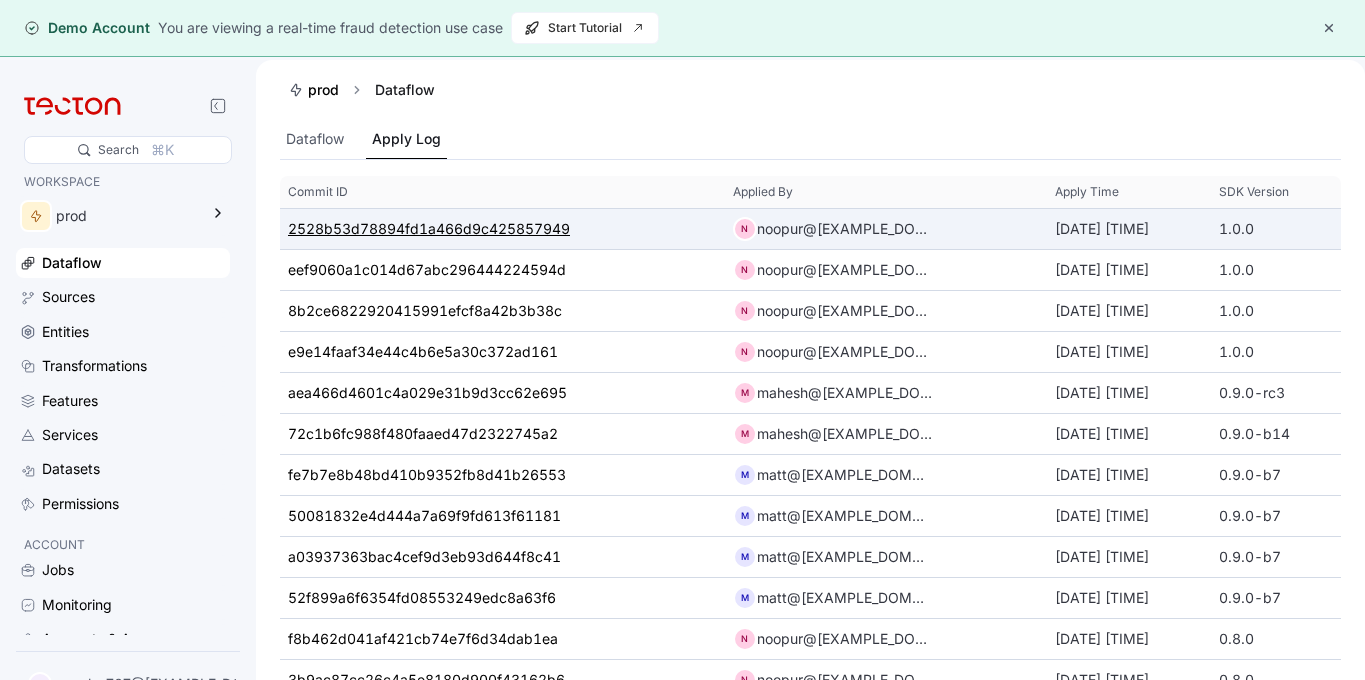 click on "2528b53d78894fd1a466d9c425857949" at bounding box center [429, 229] 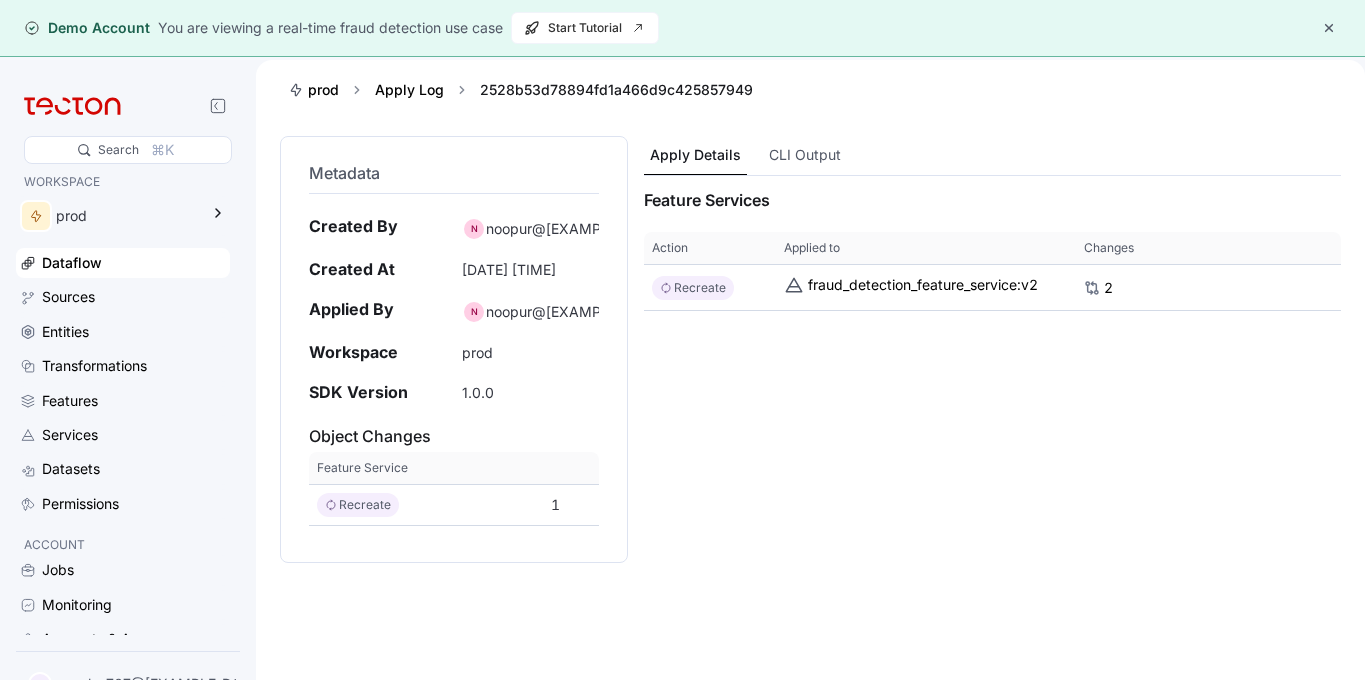 click on "Recreate" at bounding box center (365, 505) 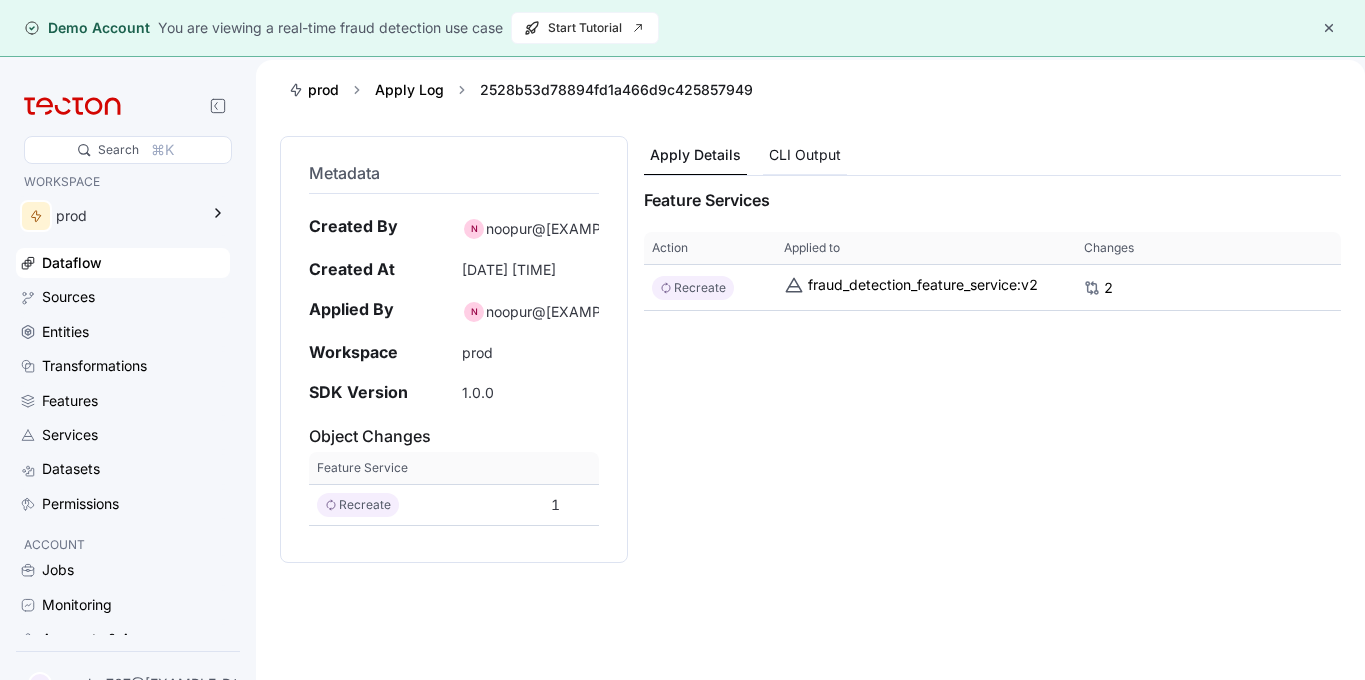 click on "CLI Output" at bounding box center [805, 155] 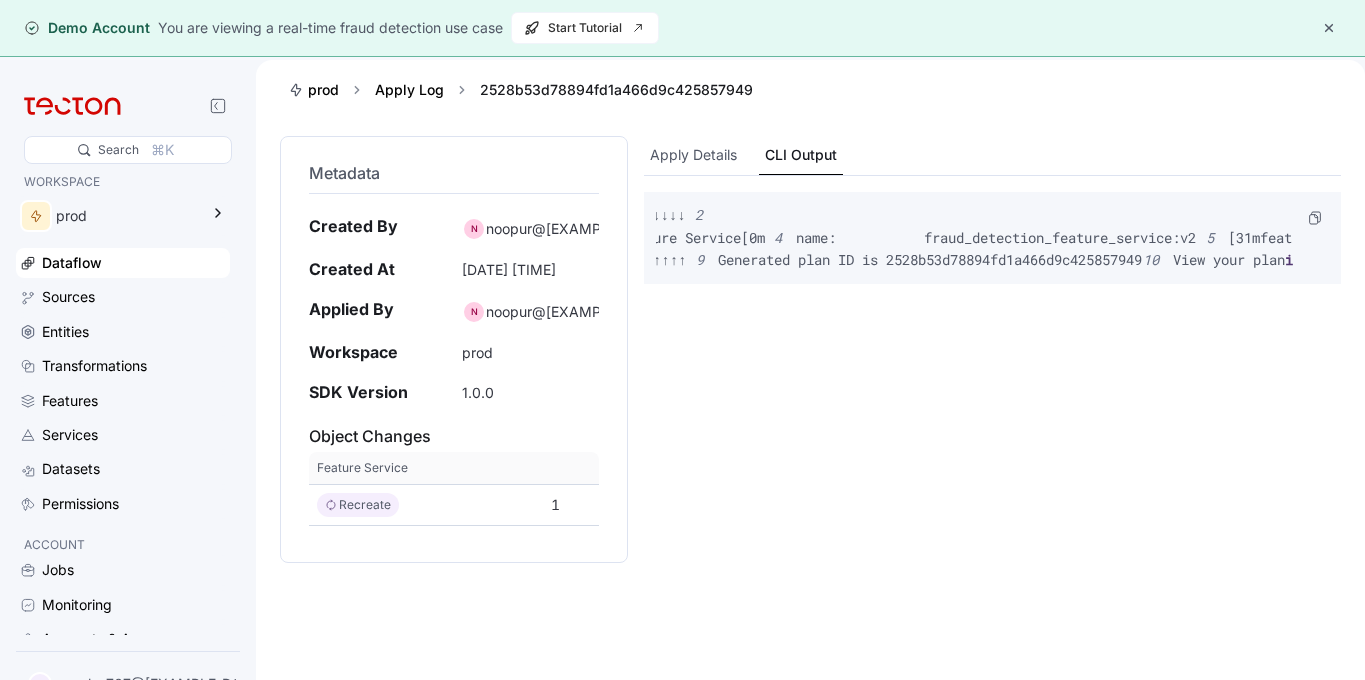 scroll, scrollTop: 0, scrollLeft: 0, axis: both 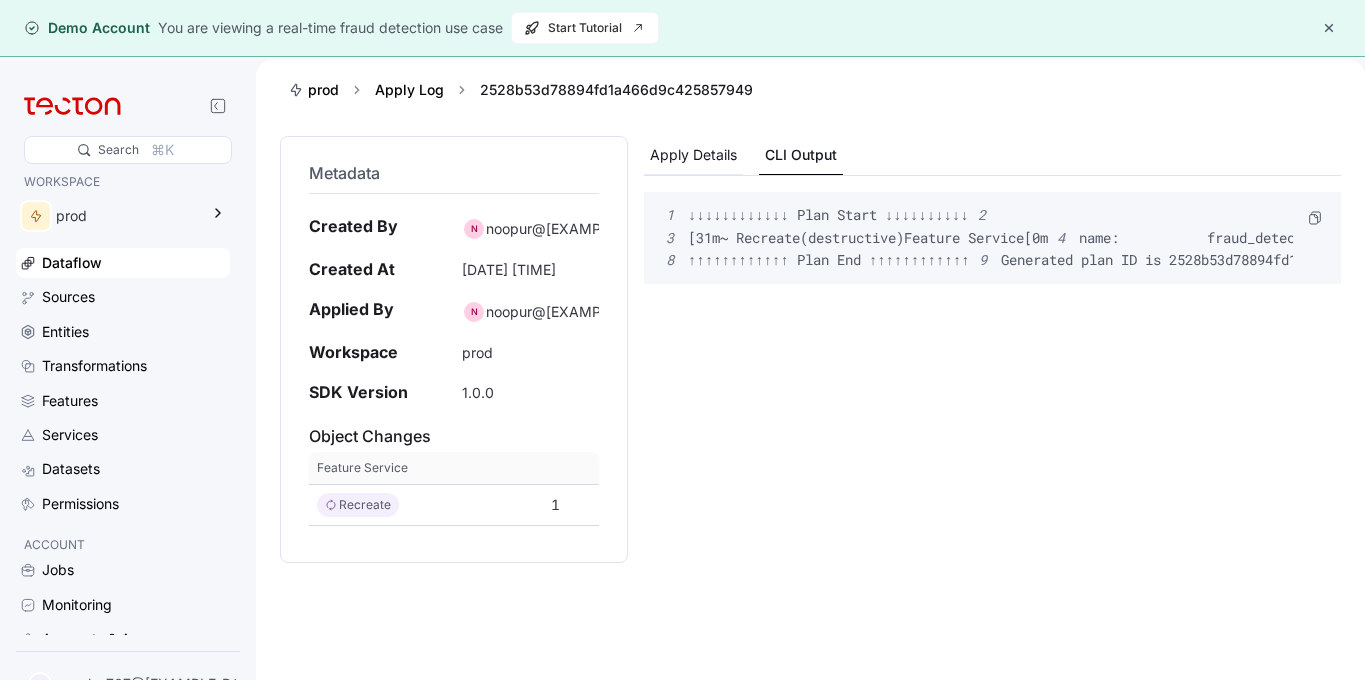 click on "Apply Details" at bounding box center [693, 155] 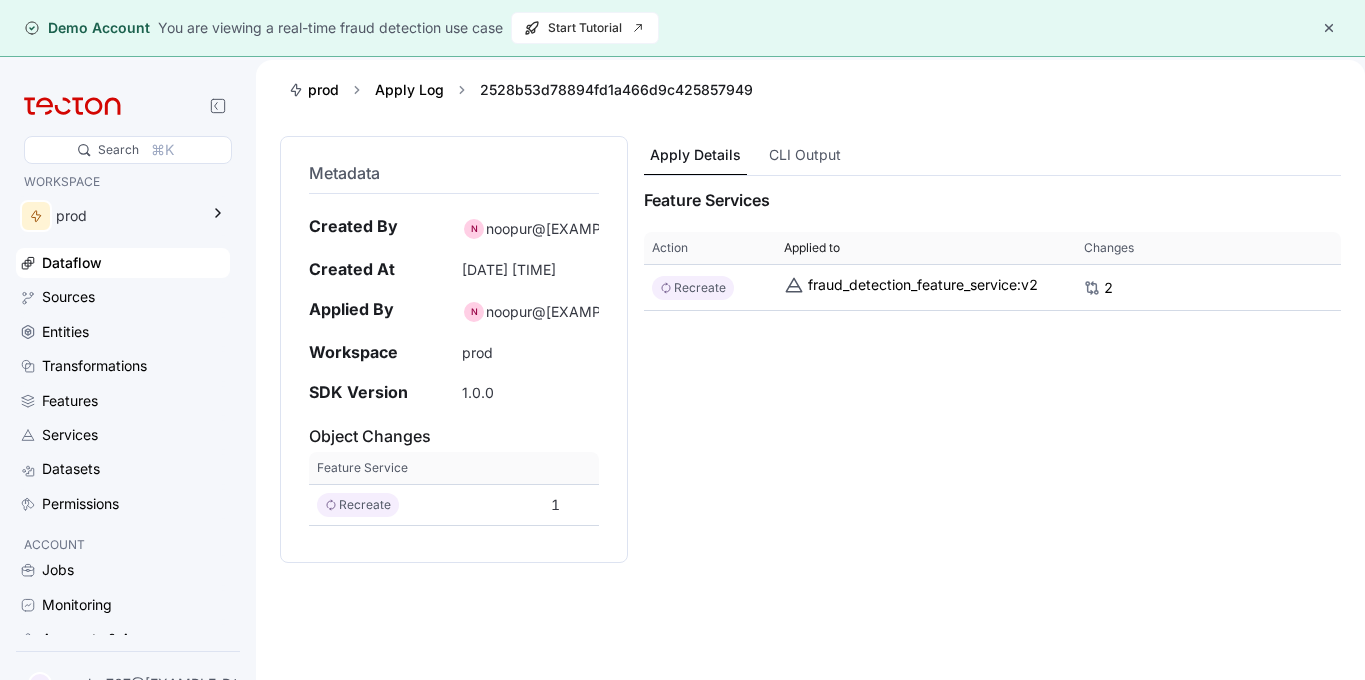 click on "Applied to" at bounding box center (812, 248) 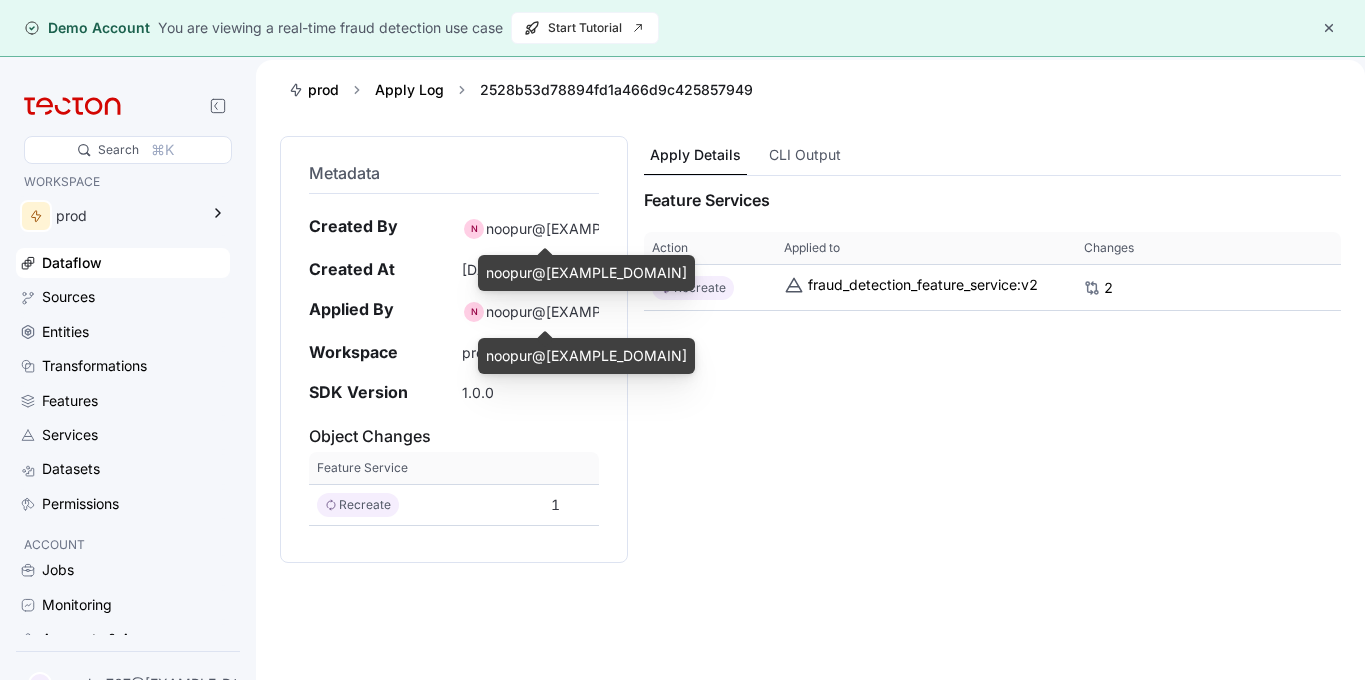 click on "[EMAIL]" at bounding box center [586, 312] 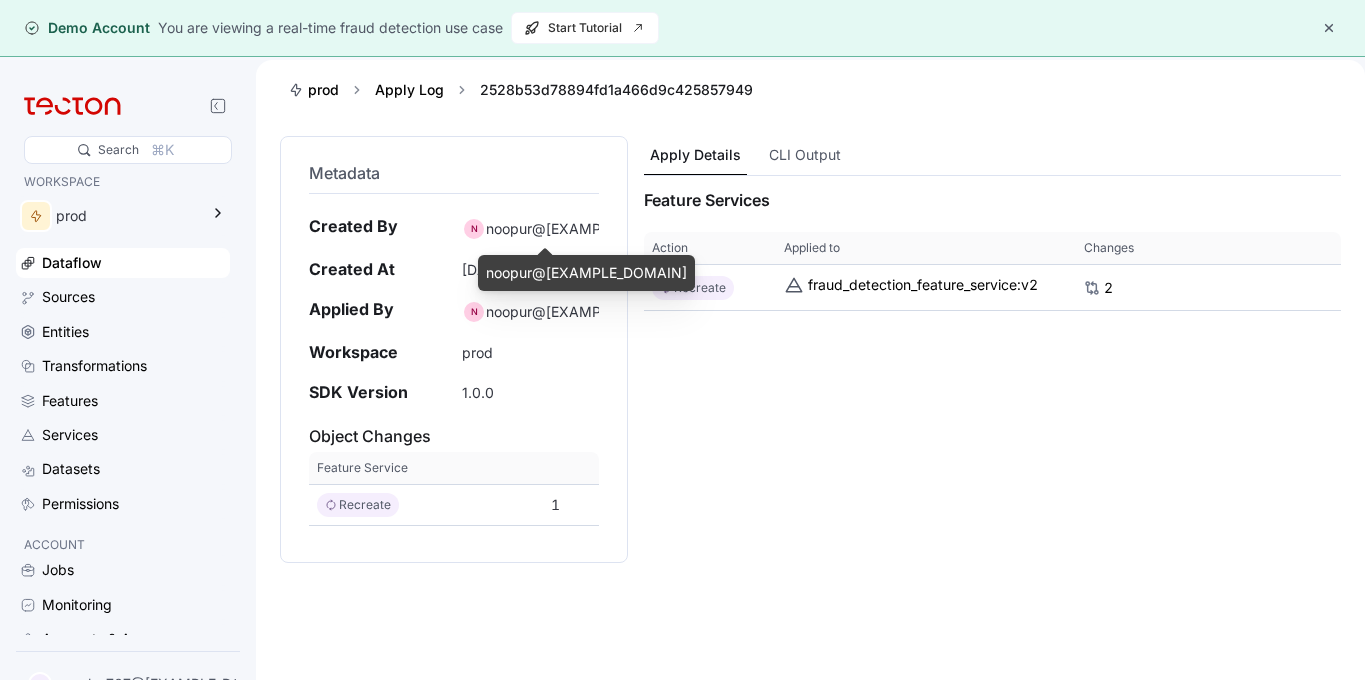 click on "Feature Services This table contains 1 rows. Action Applied to Changes Action Recreate Applied to fraud_detection_feature_service:v2 Changes 2" at bounding box center [992, 446] 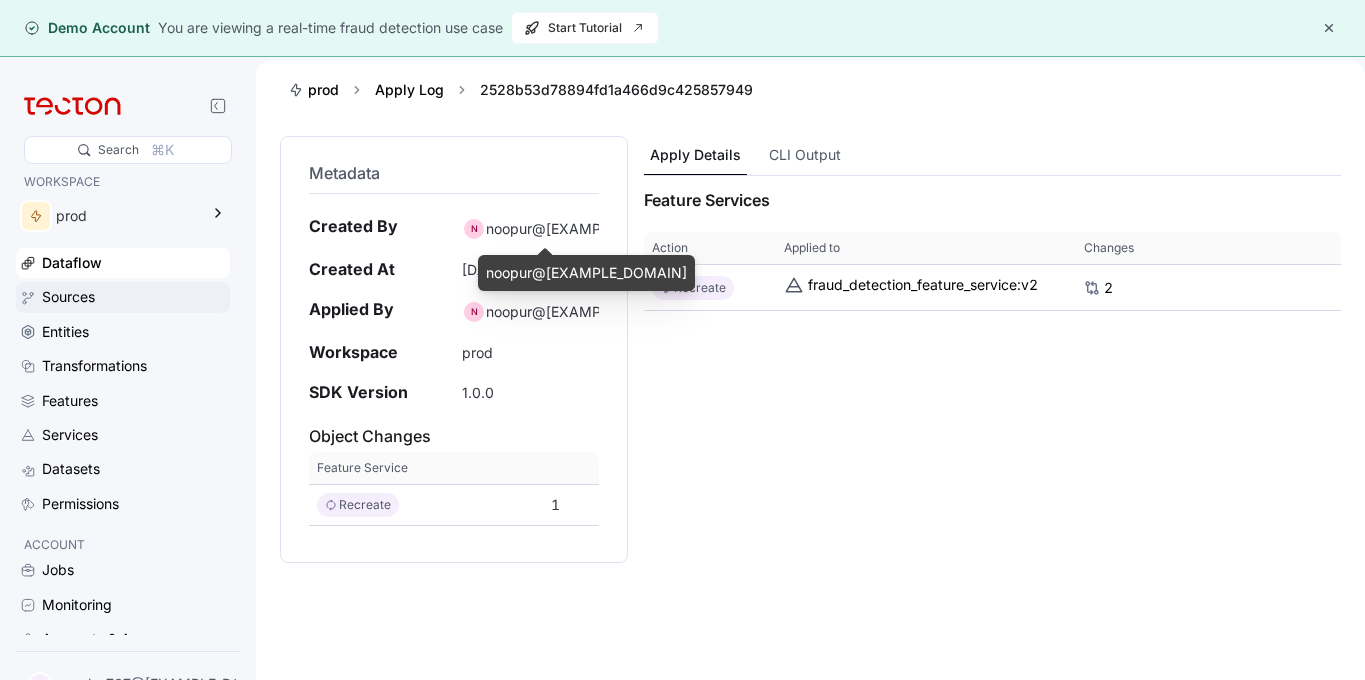 click on "Sources" at bounding box center (134, 297) 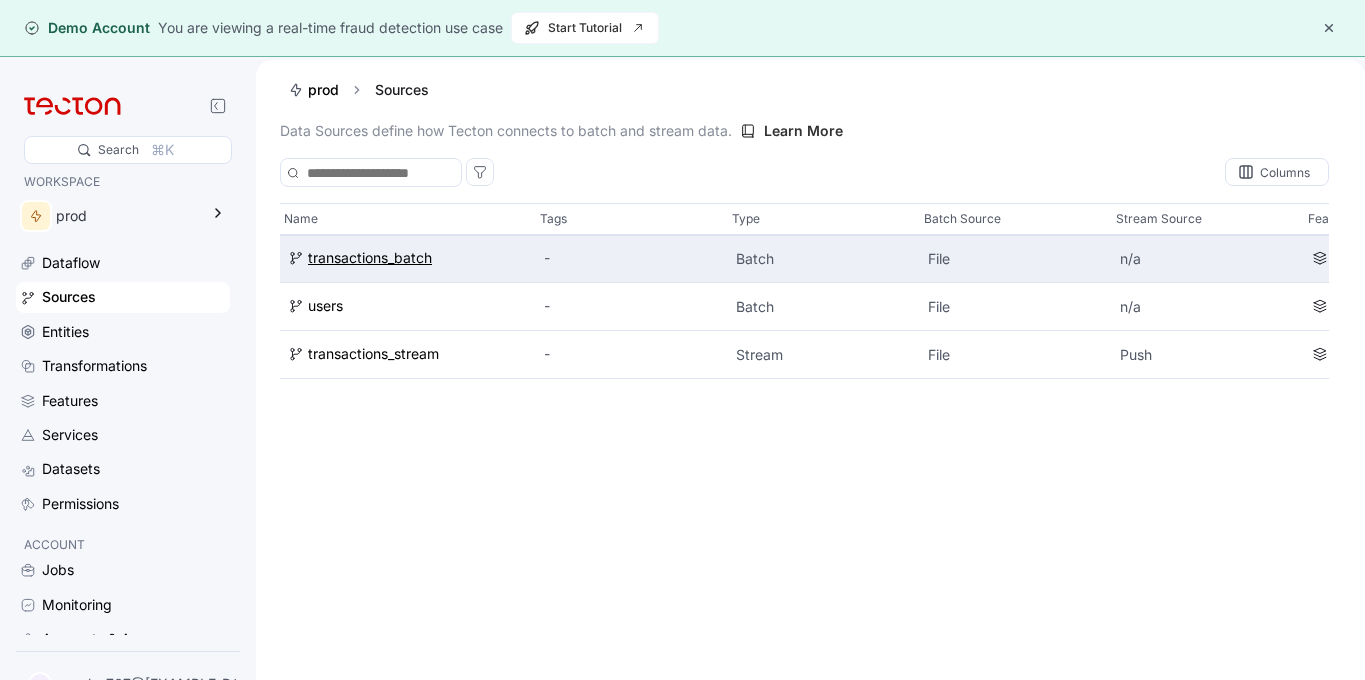 click on "transactions_batch" at bounding box center [370, 258] 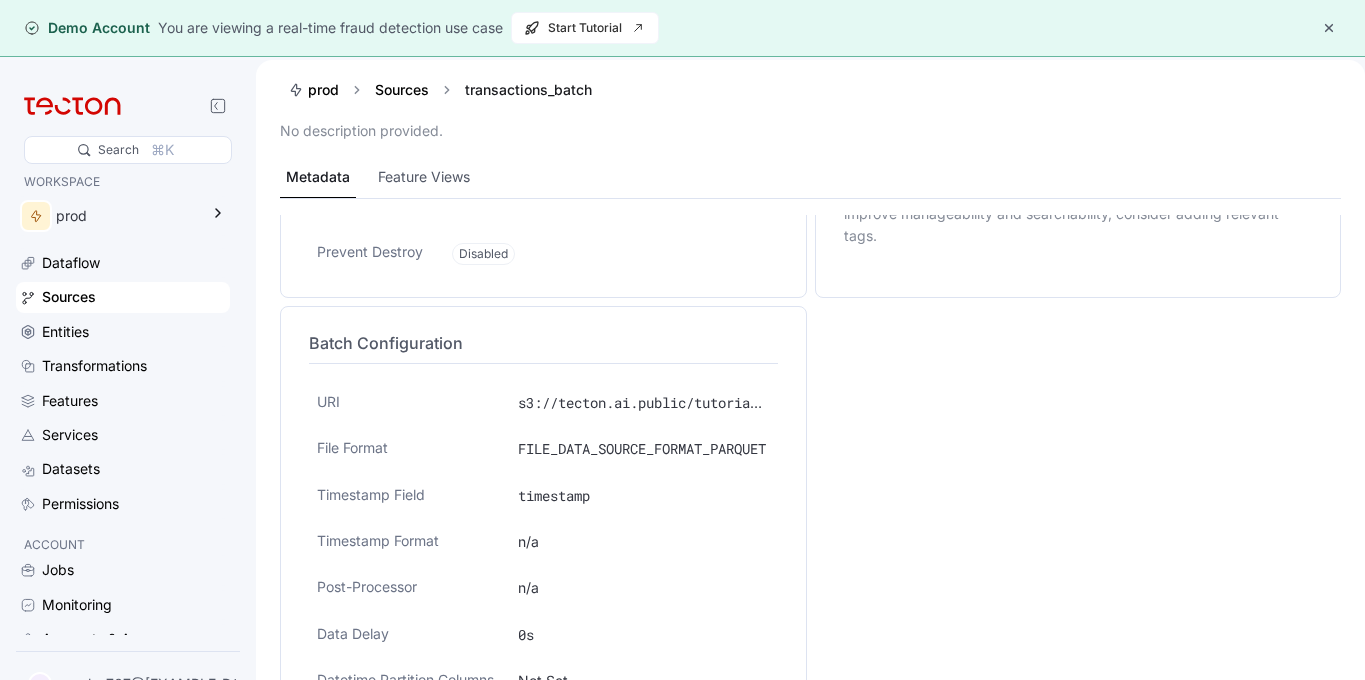 scroll, scrollTop: 349, scrollLeft: 0, axis: vertical 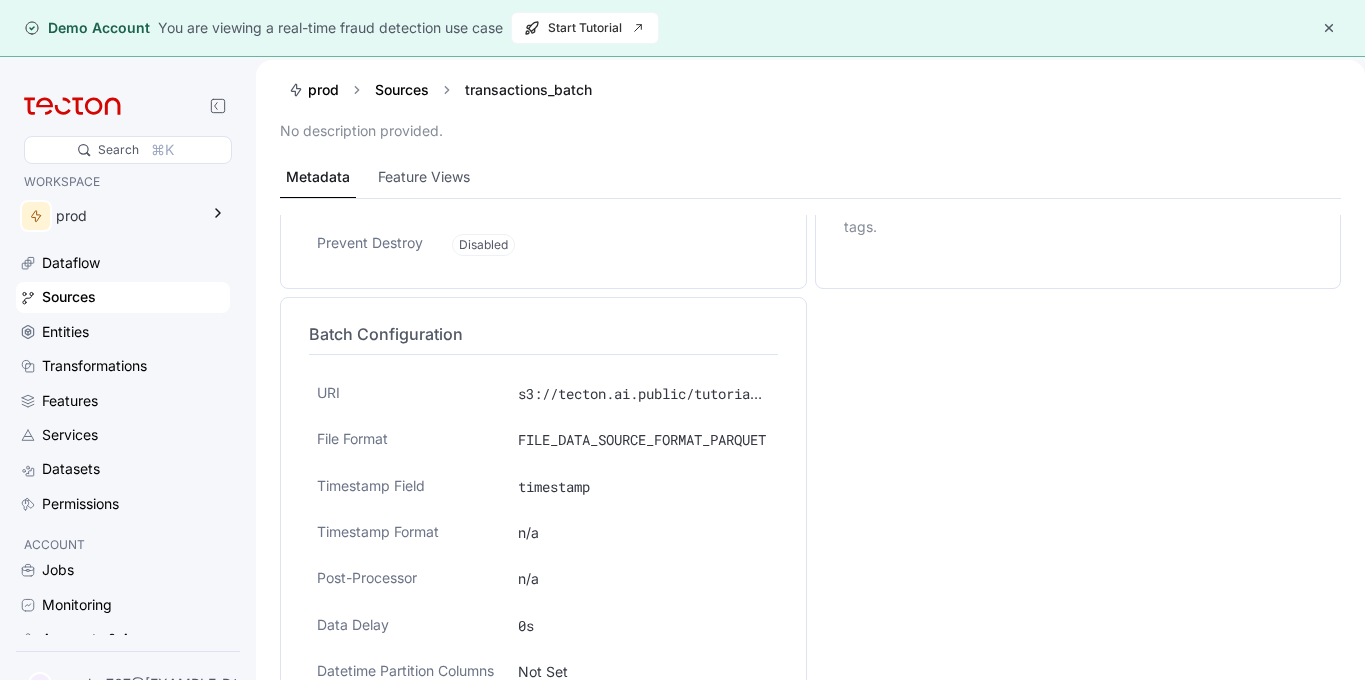 click on "s3://tecton.ai.public/tutorials/transactions.pq" at bounding box center [706, 393] 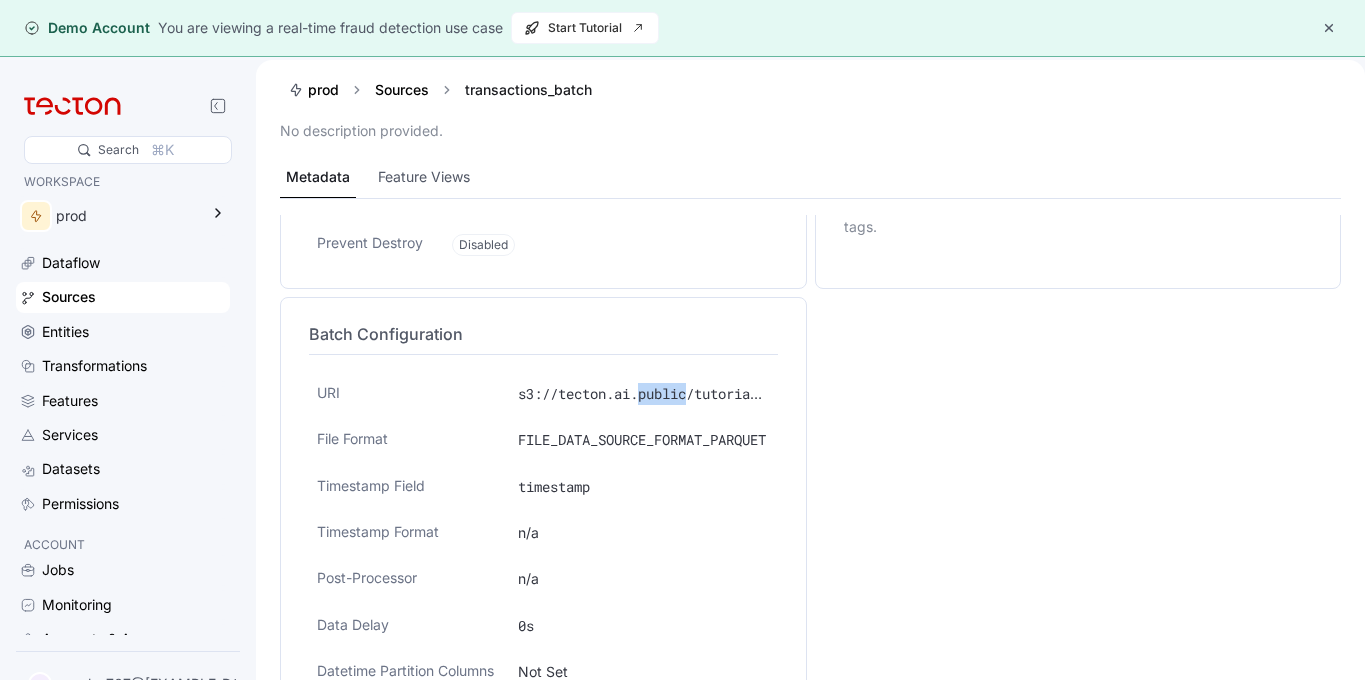 click on "s3://tecton.ai.public/tutorials/transactions.pq" at bounding box center [706, 393] 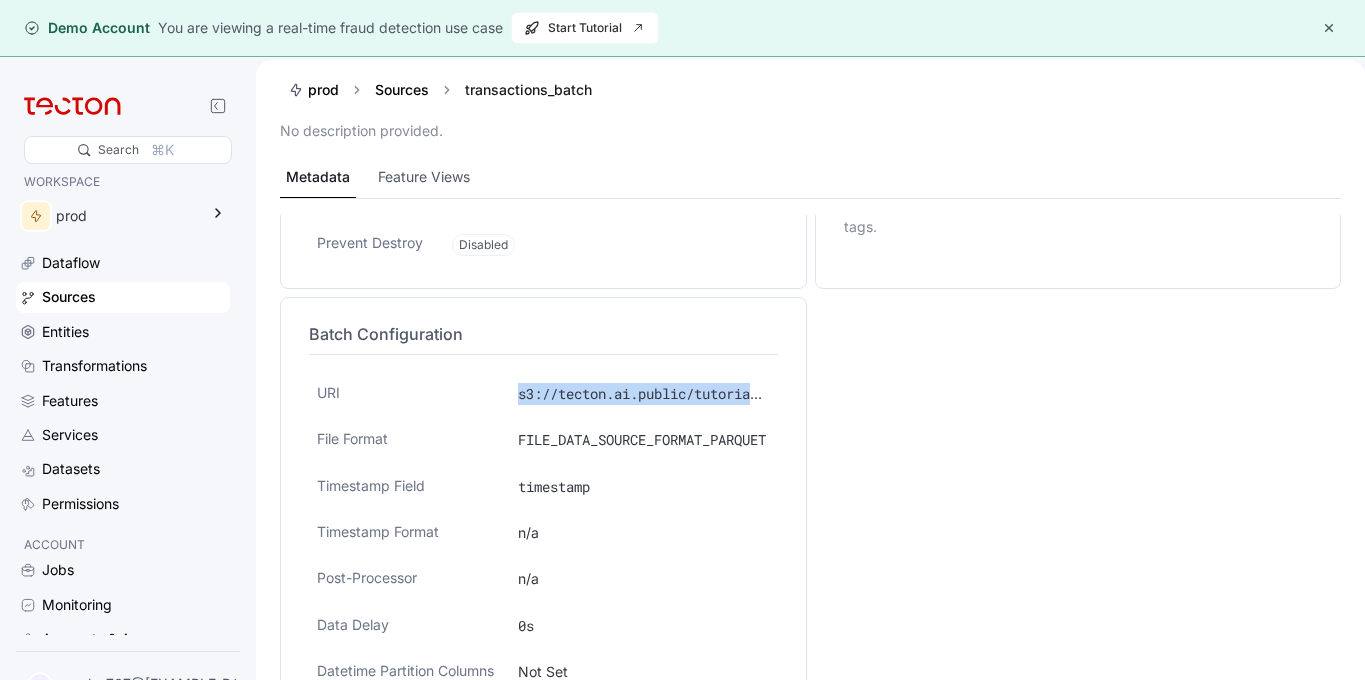 click on "s3://tecton.ai.public/tutorials/transactions.pq" at bounding box center [706, 393] 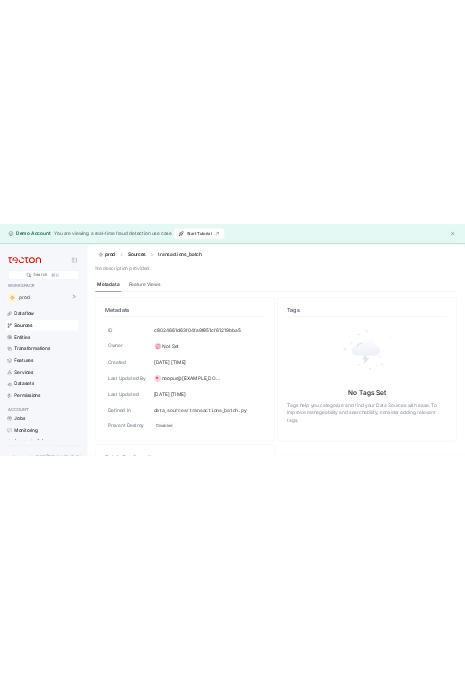 scroll, scrollTop: 349, scrollLeft: 0, axis: vertical 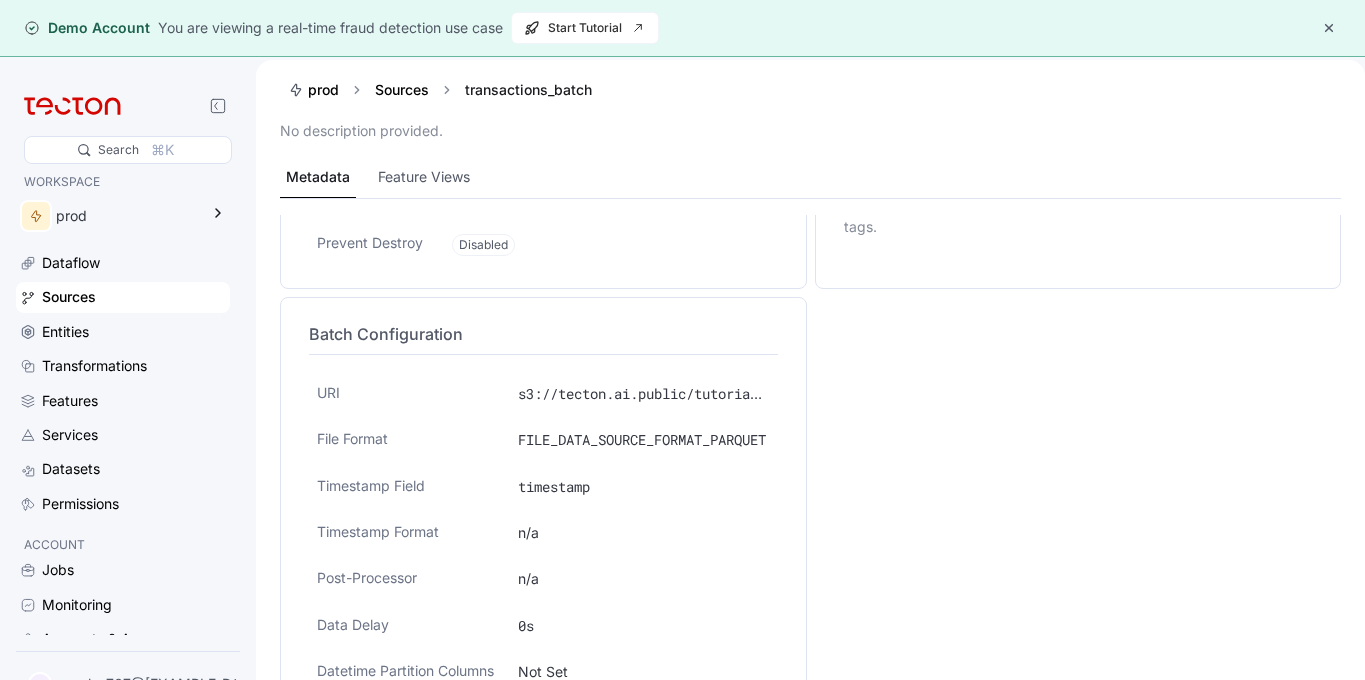 click on "s3://tecton.ai.public/tutorials/transactions.pq" at bounding box center (706, 393) 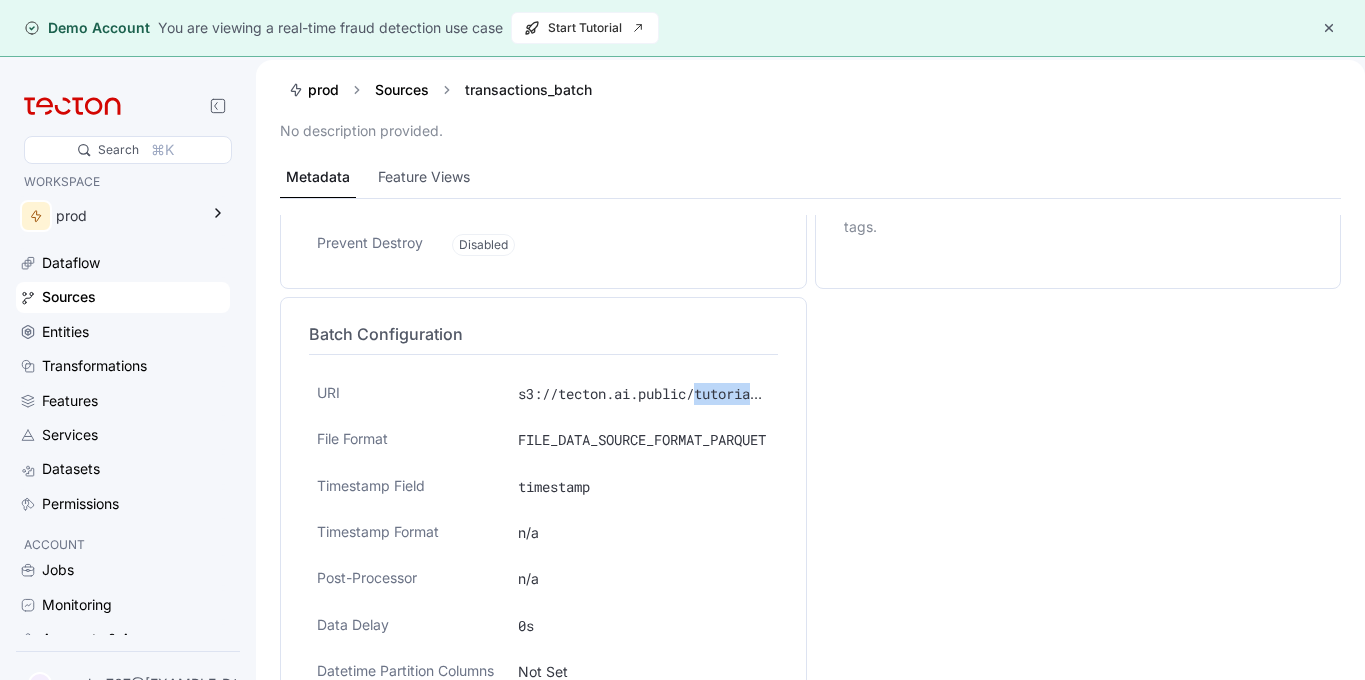 click on "s3://tecton.ai.public/tutorials/transactions.pq" at bounding box center (706, 393) 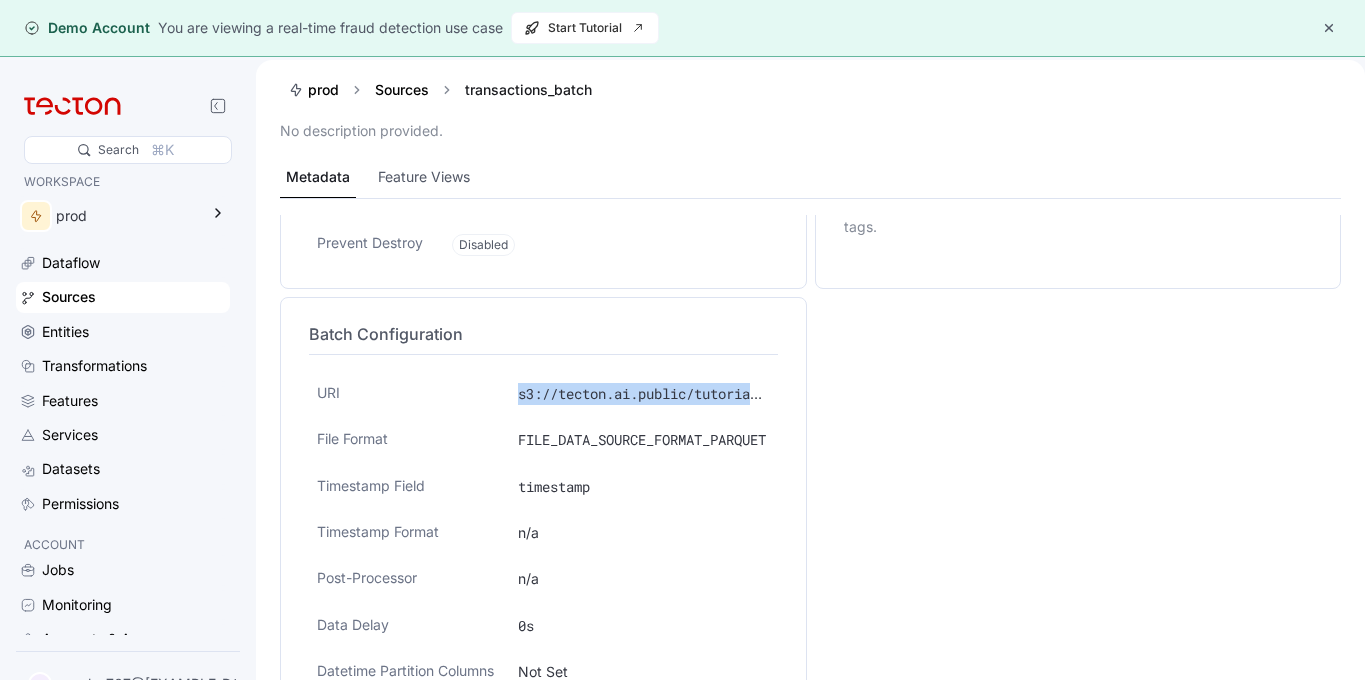 click on "s3://tecton.ai.public/tutorials/transactions.pq" at bounding box center [706, 393] 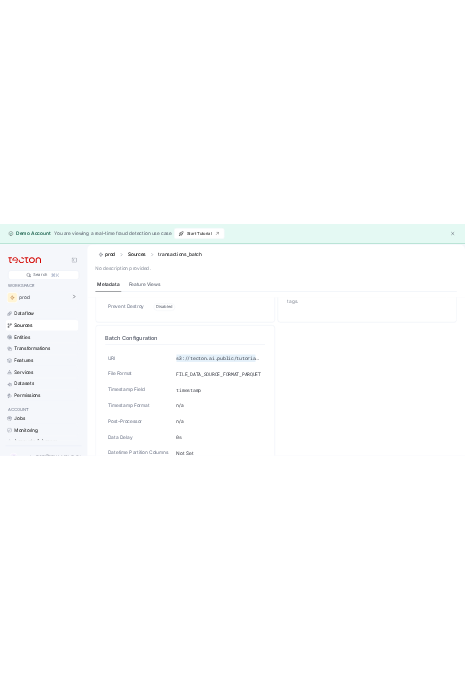 scroll, scrollTop: 501, scrollLeft: 0, axis: vertical 